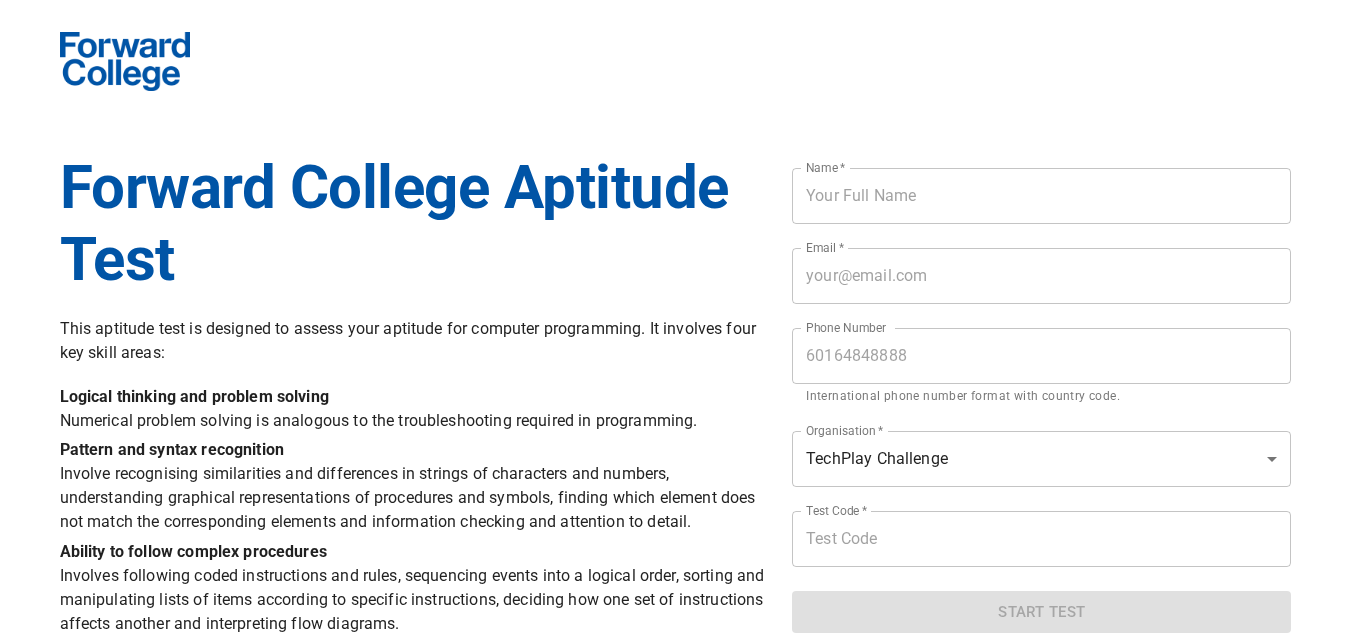 scroll, scrollTop: 0, scrollLeft: 0, axis: both 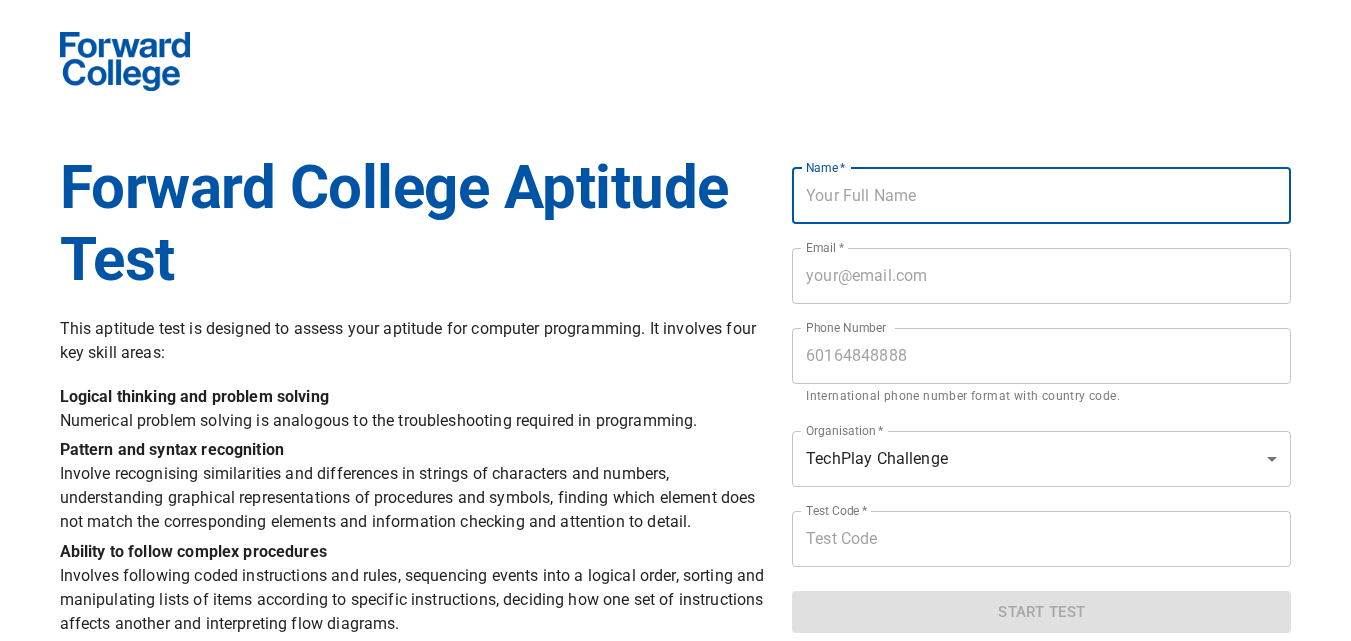 type on "[FIRST] [LAST]" 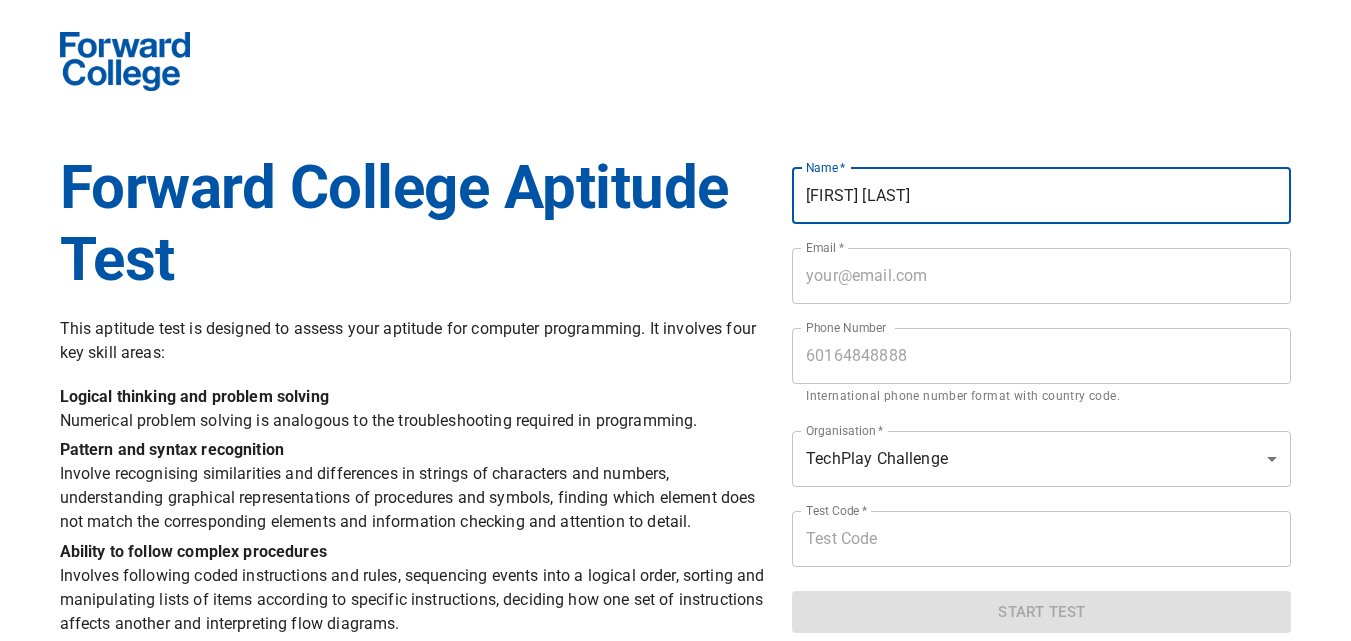 type on "[USERNAME]@[DOMAIN]" 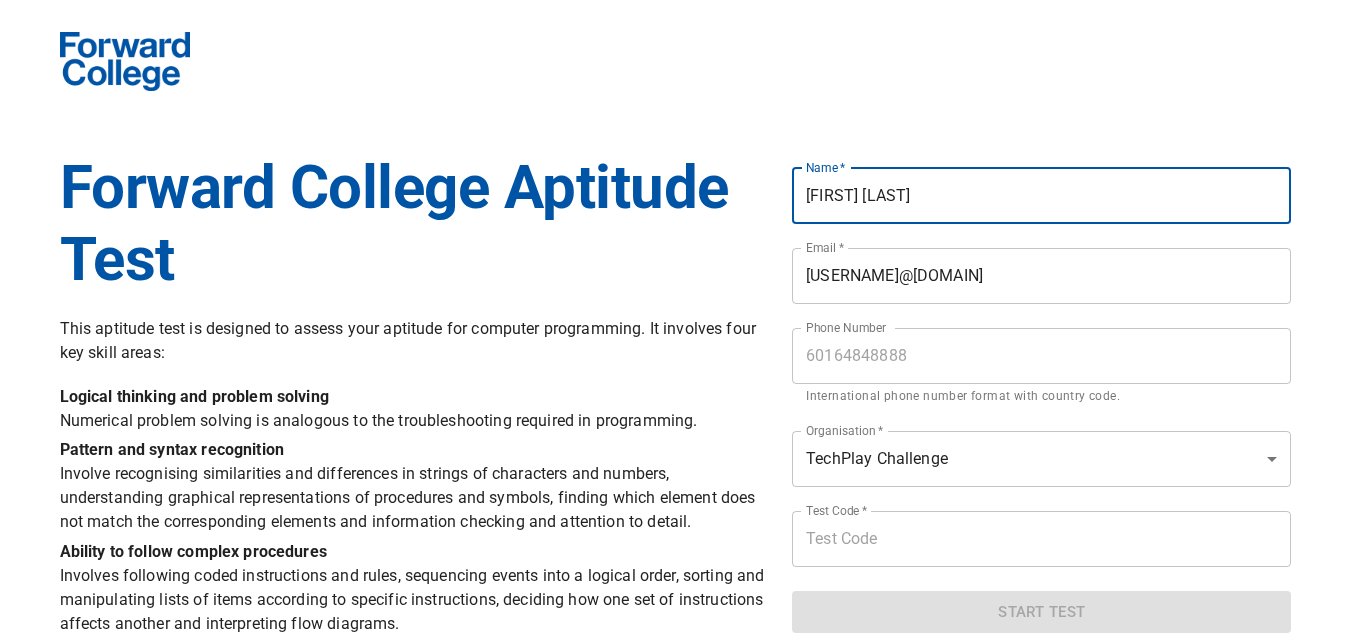 type on "+[PHONE]" 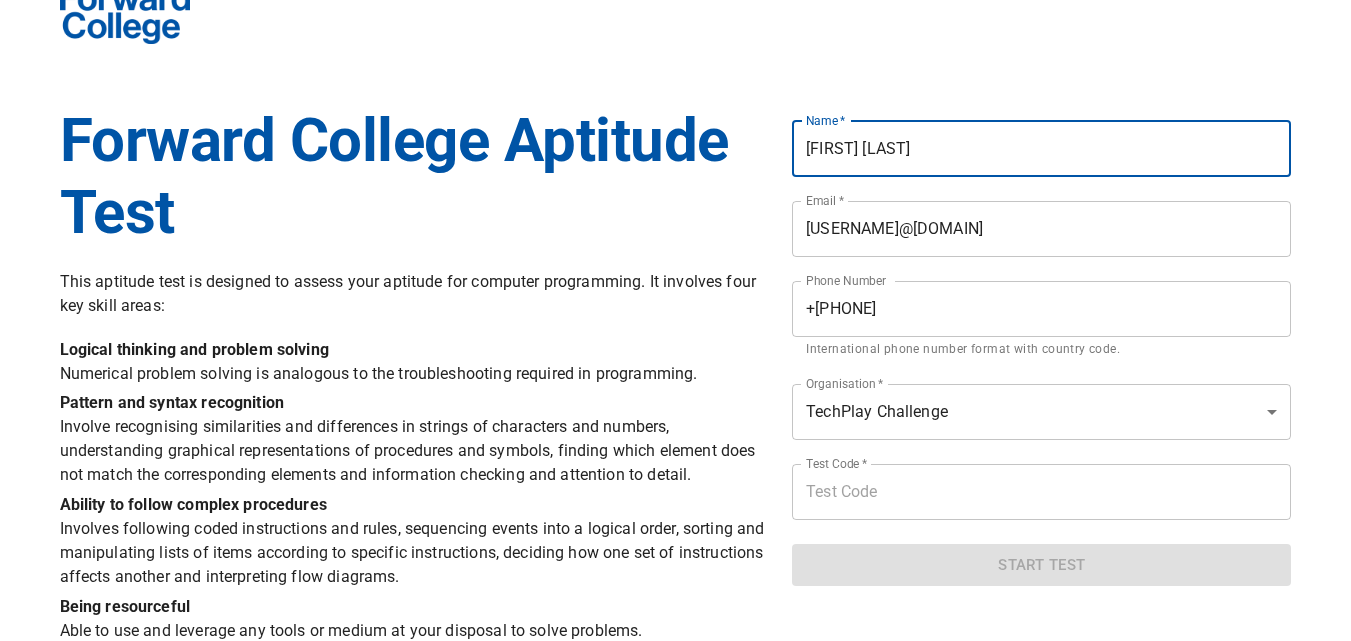 scroll, scrollTop: 67, scrollLeft: 0, axis: vertical 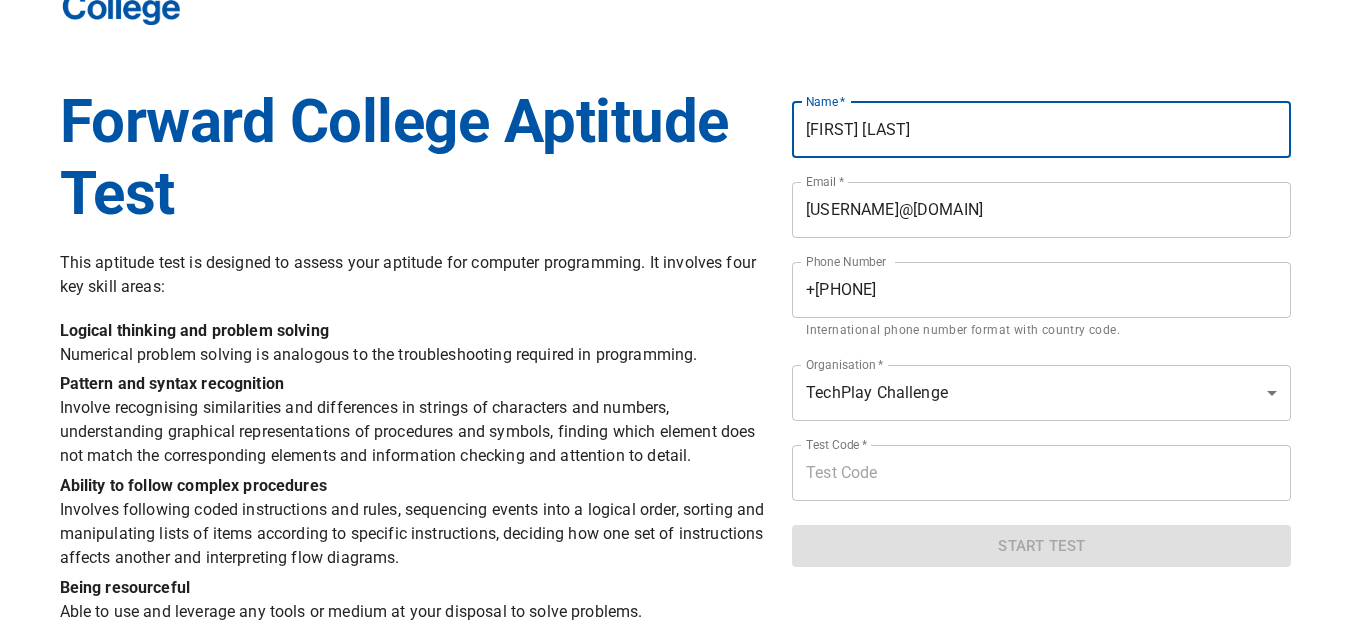 click on "Forward College Aptitude Test This aptitude test is designed to assess your aptitude for computer programming. It involves four key skill areas: Logical thinking and problem solving Numerical problem solving is analogous to the troubleshooting required in programming. Pattern and syntax recognition Involve recognising similarities and differences in strings of characters and numbers, understanding graphical representations of procedures and symbols, finding which element does not match the corresponding elements and information checking and attention to detail. Ability to follow complex procedures Involves following coded instructions and rules, sequencing events into a logical order, sorting and manipulating lists of items according to specific instructions, deciding how one set of instructions affects another and interpreting flow diagrams. Being resourceful Able to use and leverage any tools or medium at your disposal to solve problems. Name   * [FIRST] [LAST] Name  * Email   * [EMAIL]" at bounding box center [675, 281] 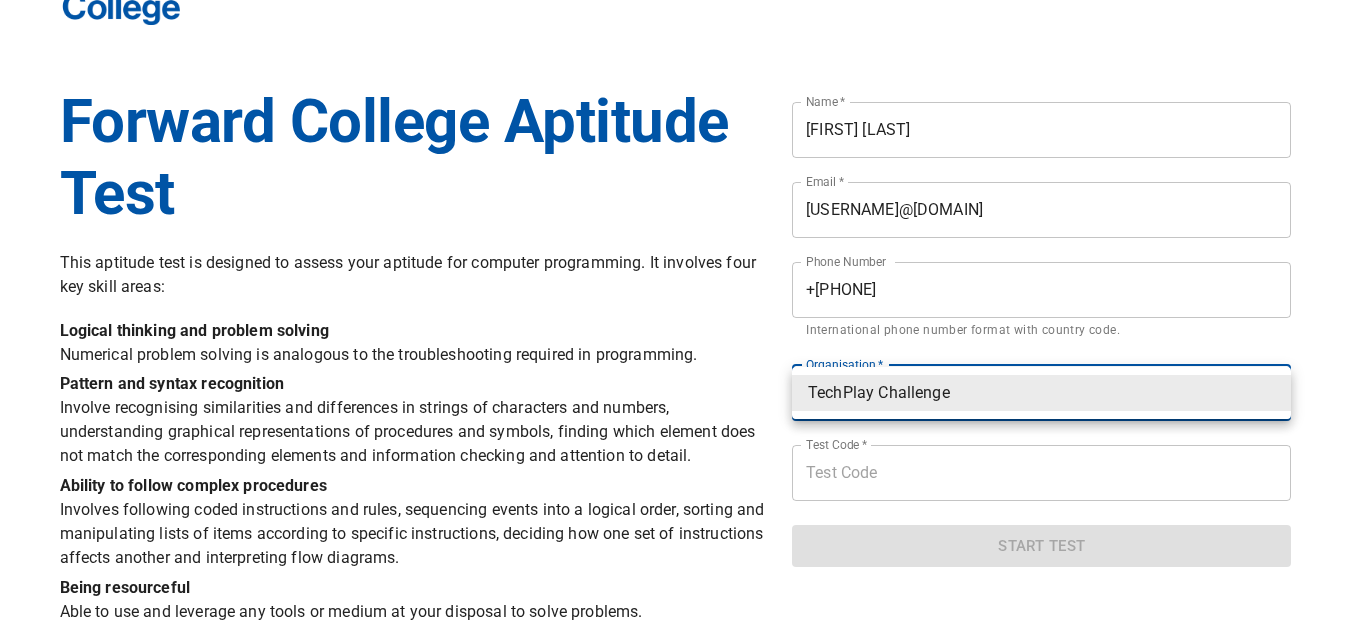 click at bounding box center [683, 320] 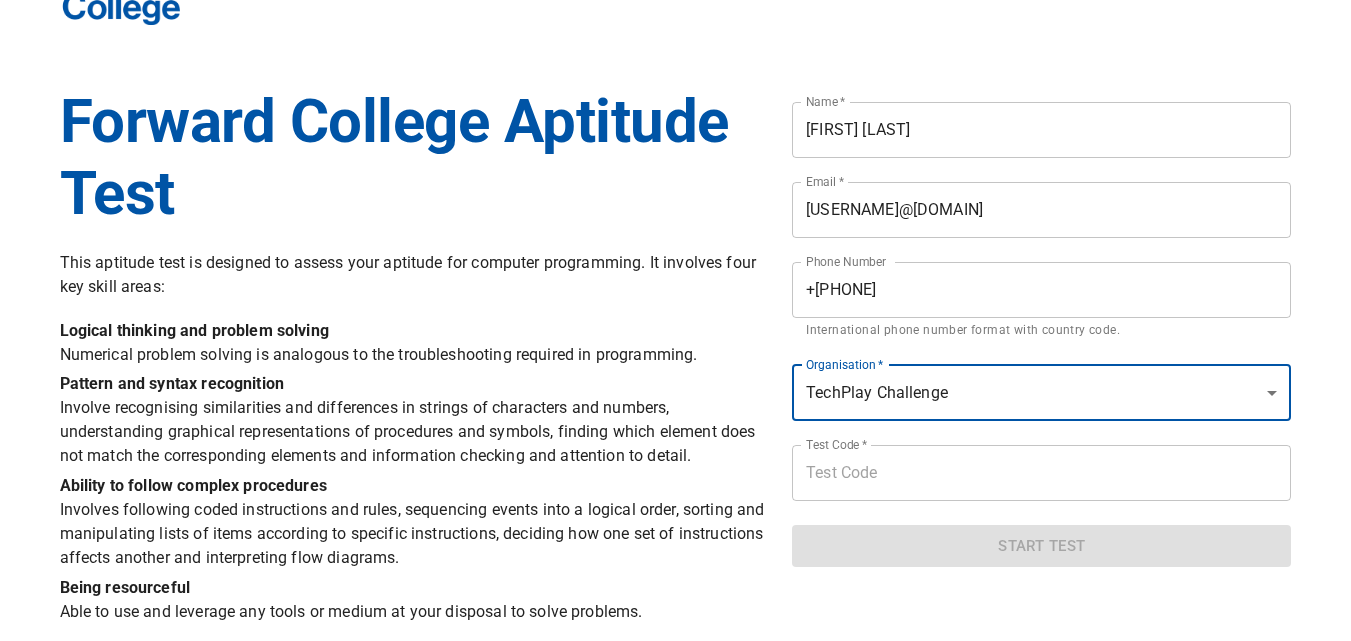 click at bounding box center [1041, 473] 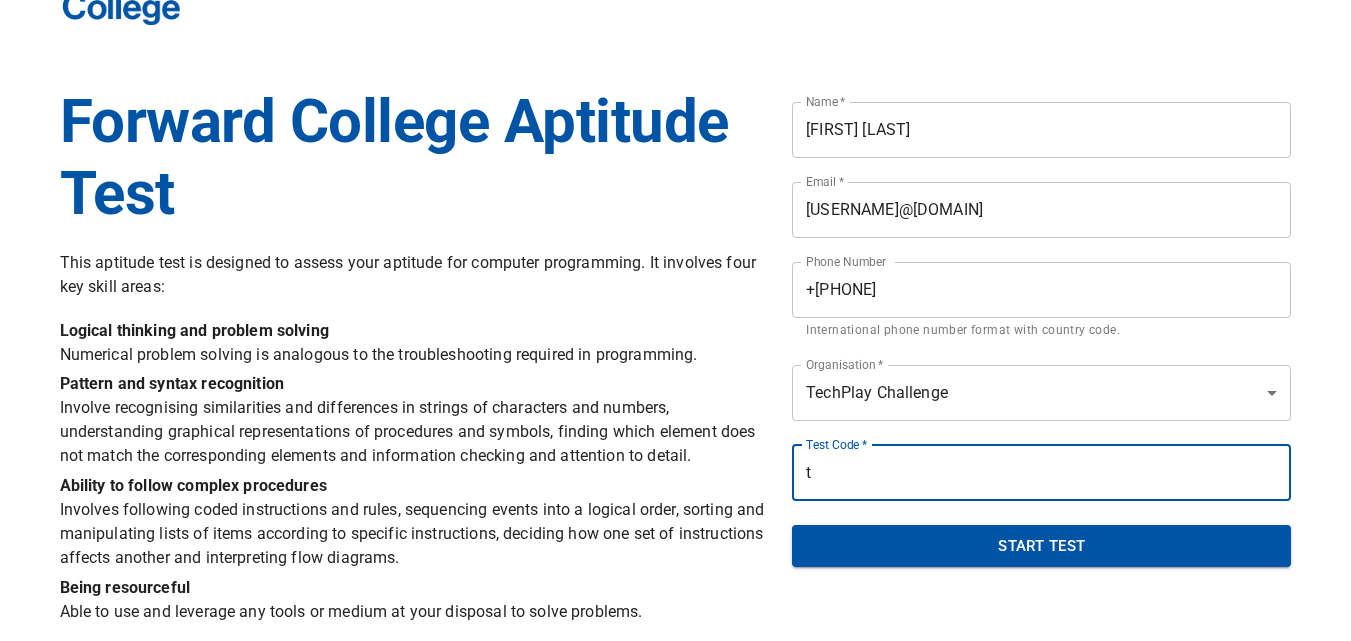 paste on "echplay2025" 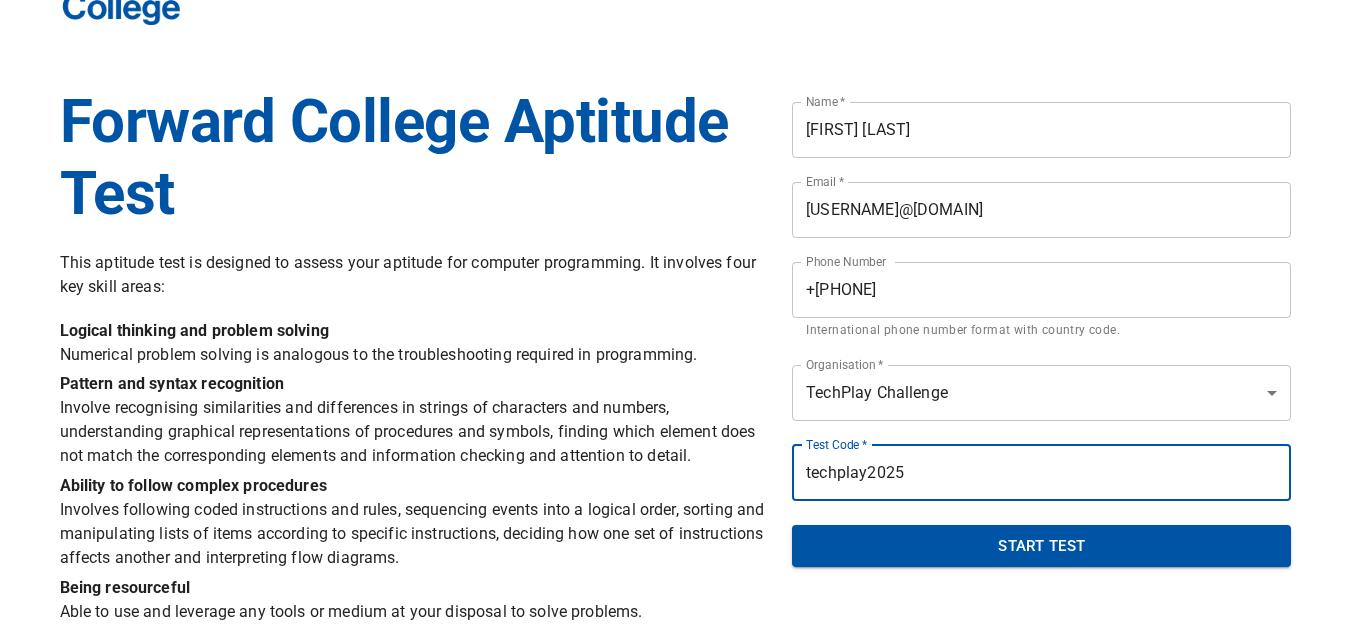 type on "techplay2025" 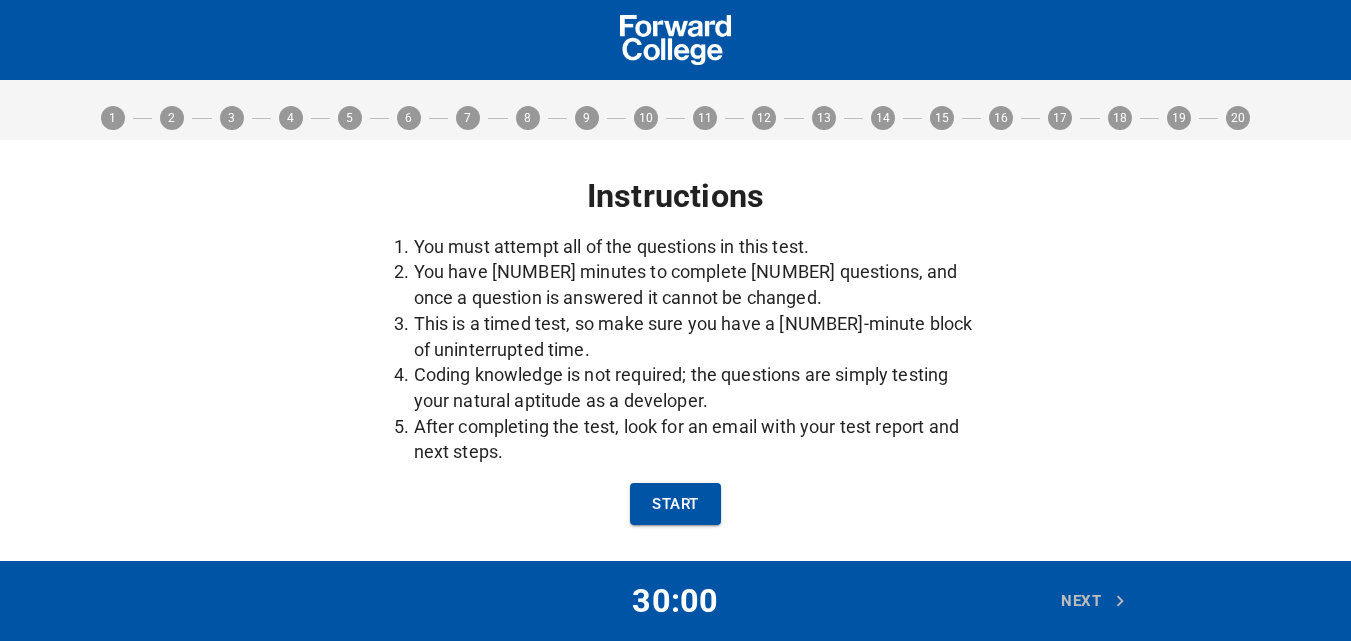 scroll, scrollTop: 0, scrollLeft: 0, axis: both 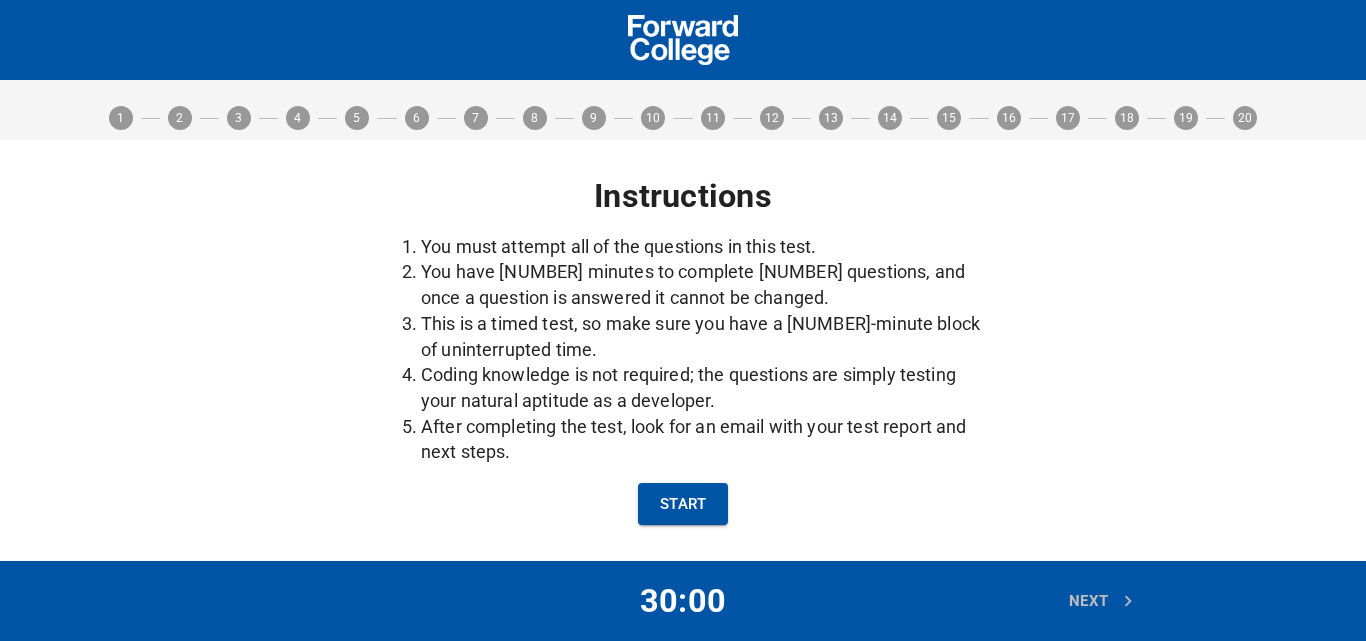 click on "Start" at bounding box center [683, 504] 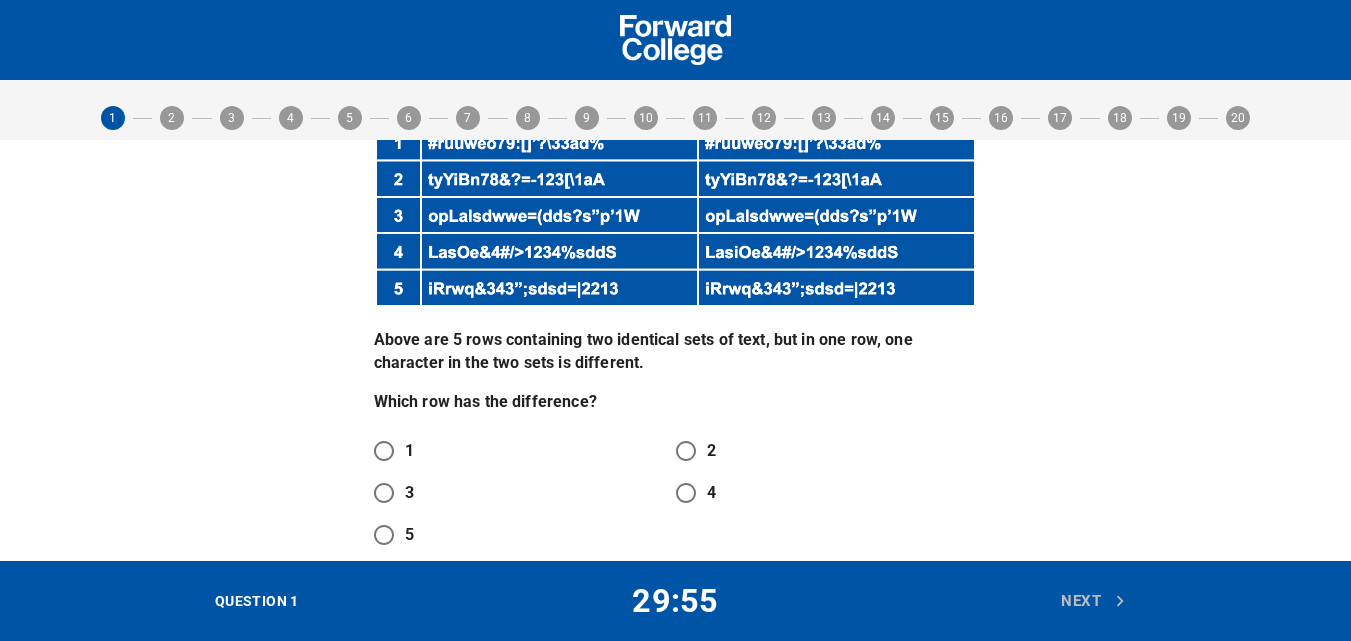 scroll, scrollTop: 54, scrollLeft: 0, axis: vertical 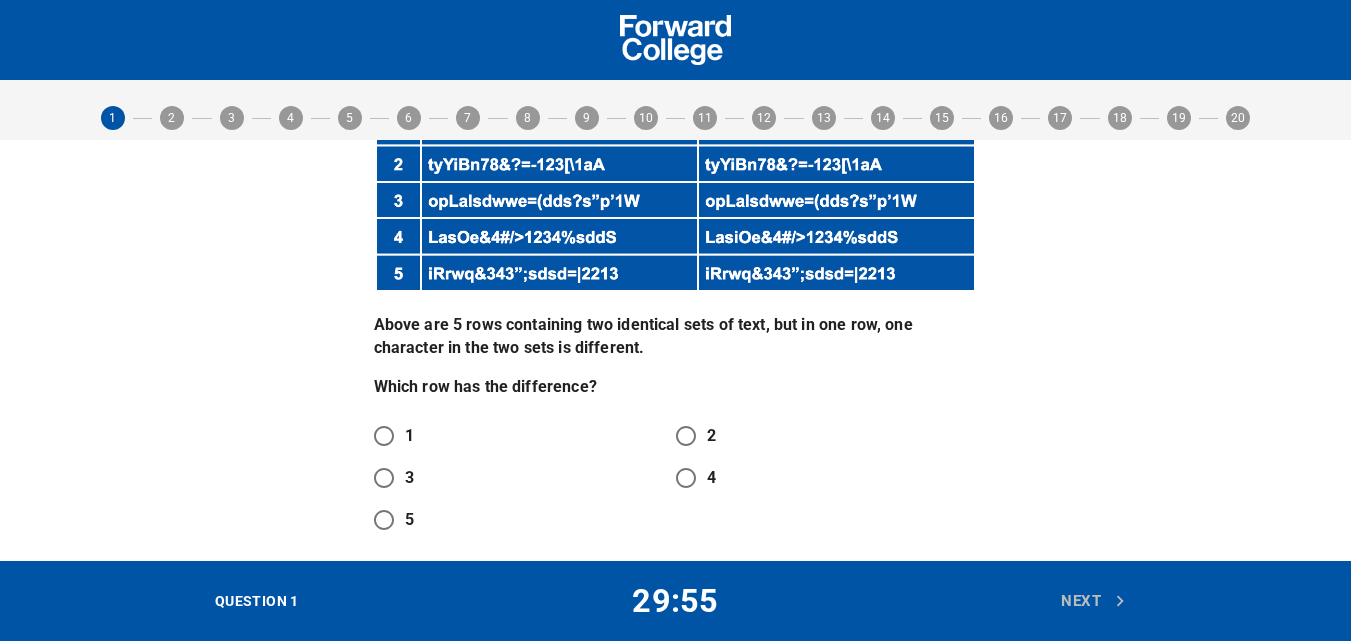 click on "4" at bounding box center (686, 478) 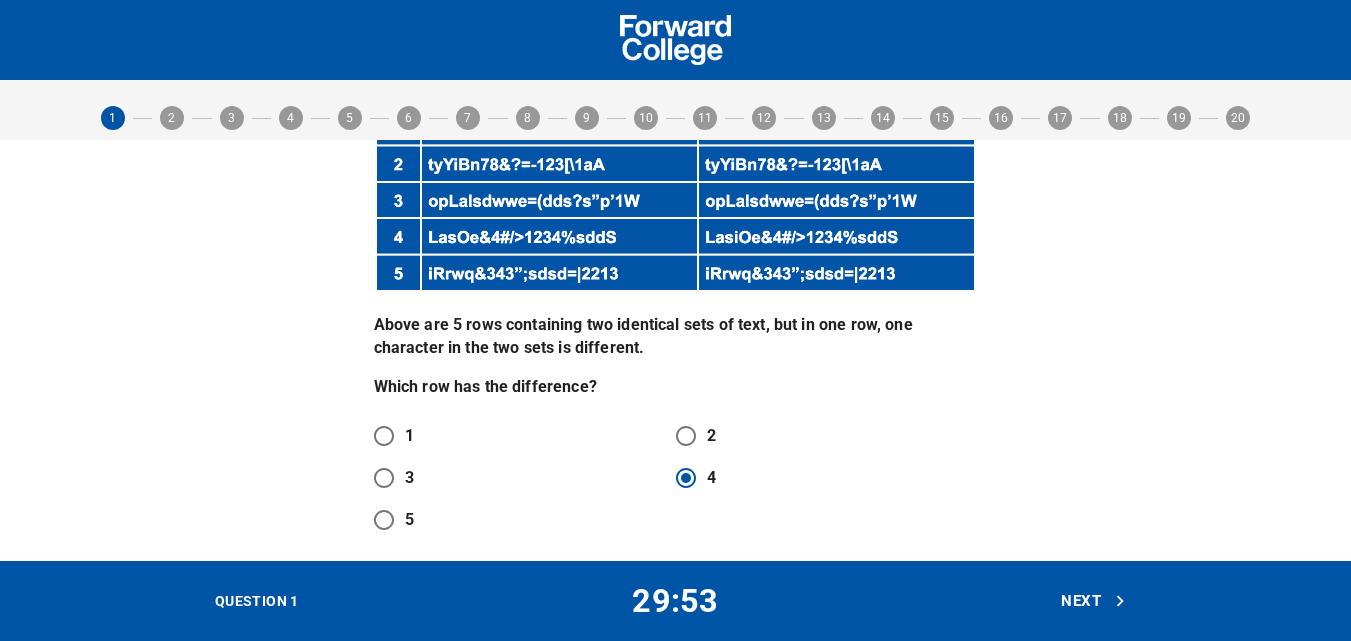 click on "Next" at bounding box center (1094, 601) 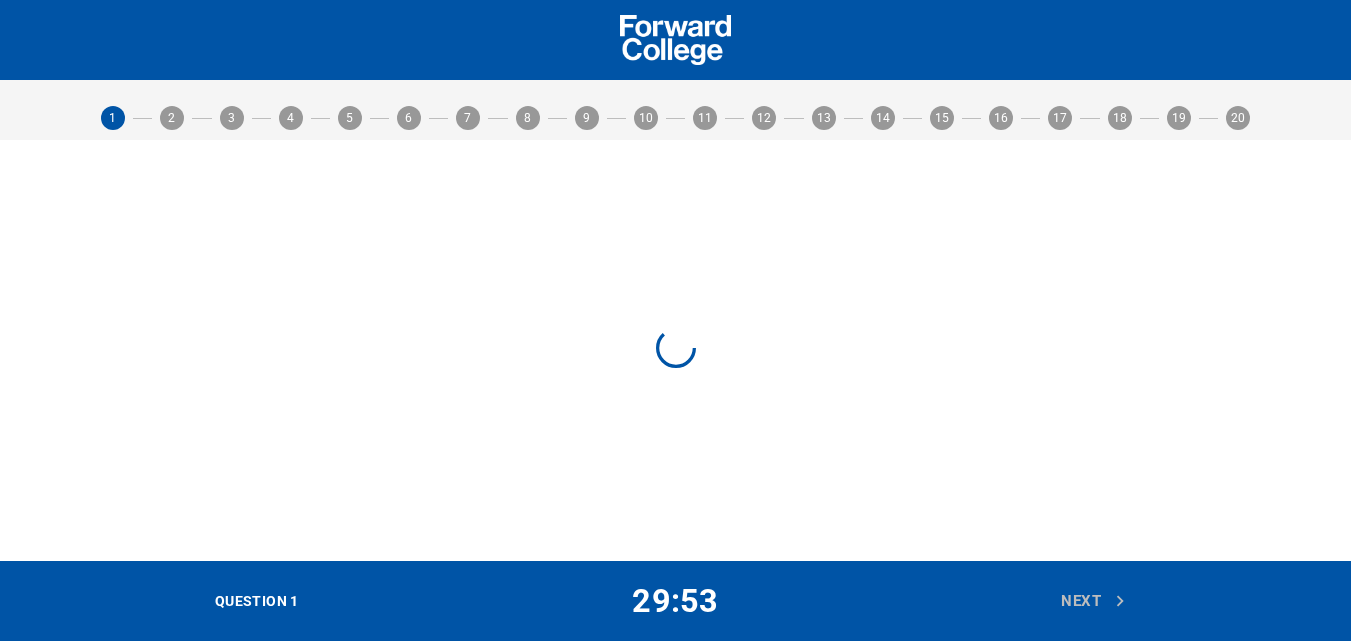 scroll, scrollTop: 0, scrollLeft: 0, axis: both 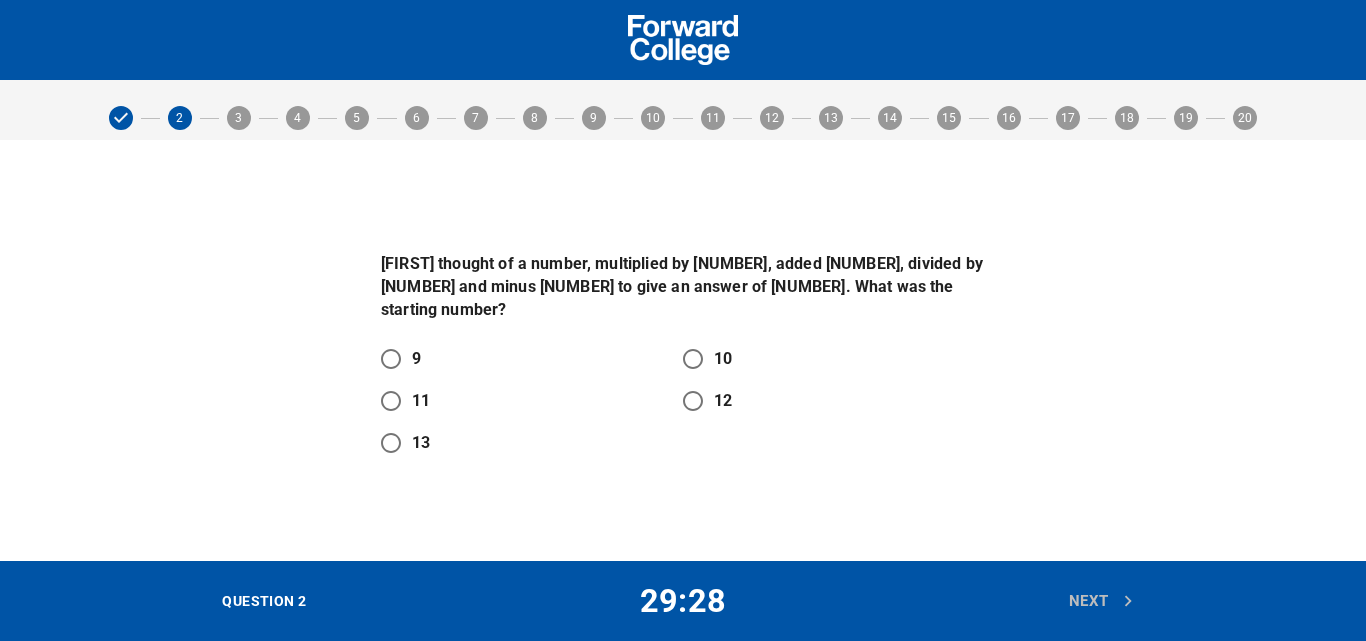 click on "10" at bounding box center (693, 359) 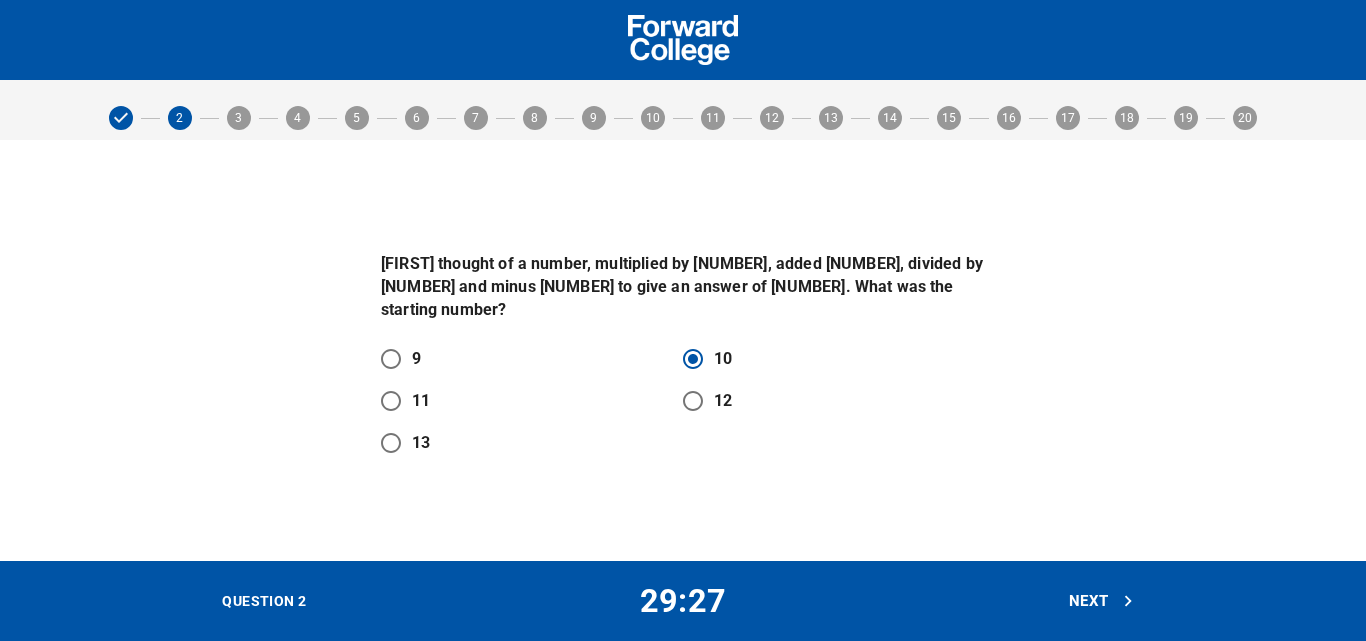 click on "Next" at bounding box center [1102, 601] 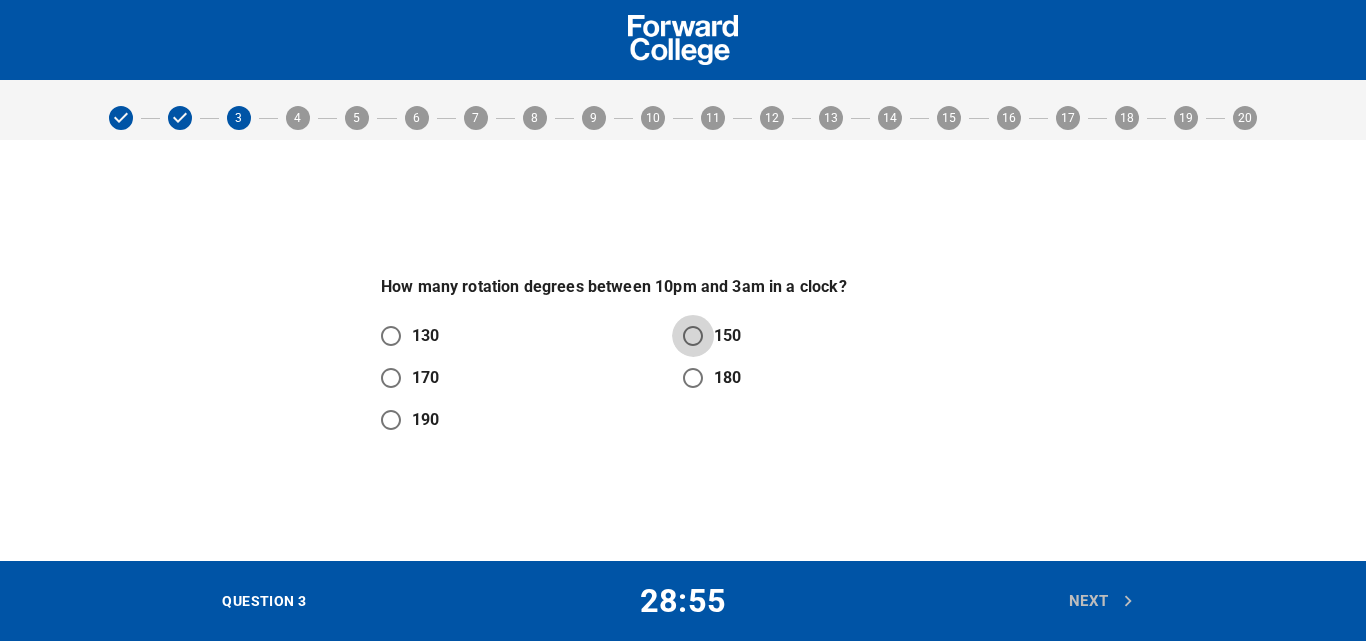 click on "150" at bounding box center [693, 336] 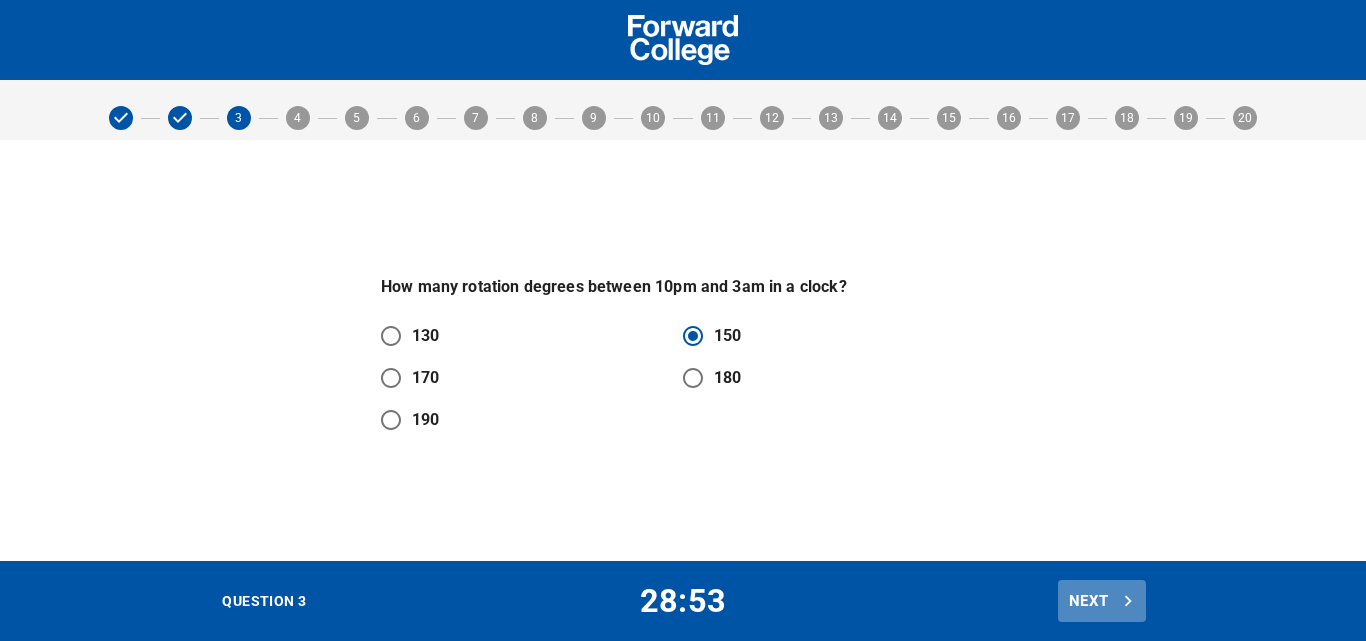 click on "Next" at bounding box center [1102, 601] 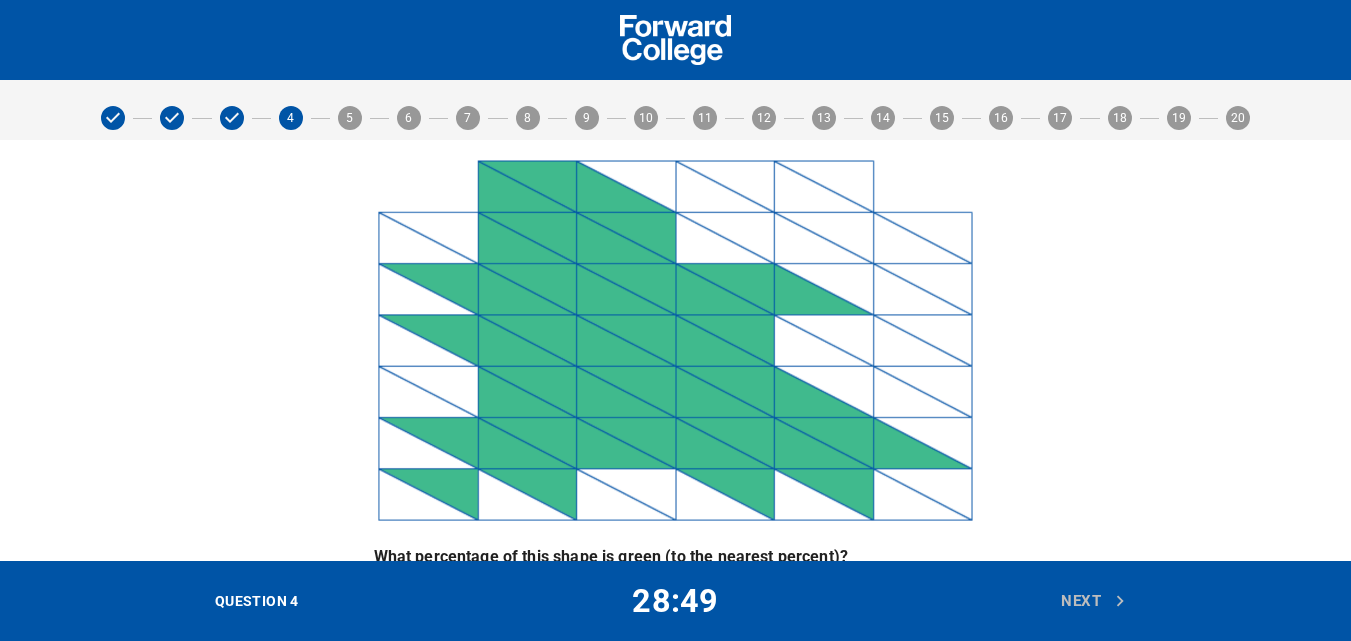 scroll, scrollTop: 0, scrollLeft: 0, axis: both 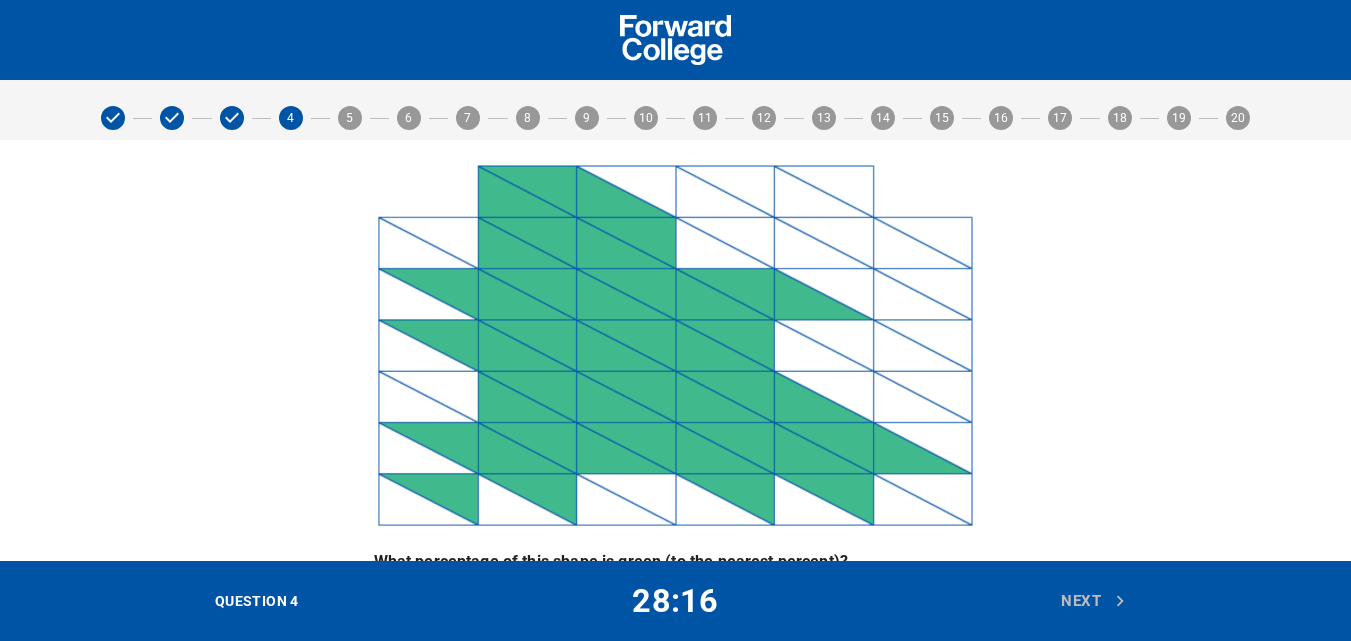 click on "What percentage of this shape is green (to the nearest percent)? [NUMBER] [NUMBER] [NUMBER] [NUMBER] [NUMBER]" at bounding box center (675, 438) 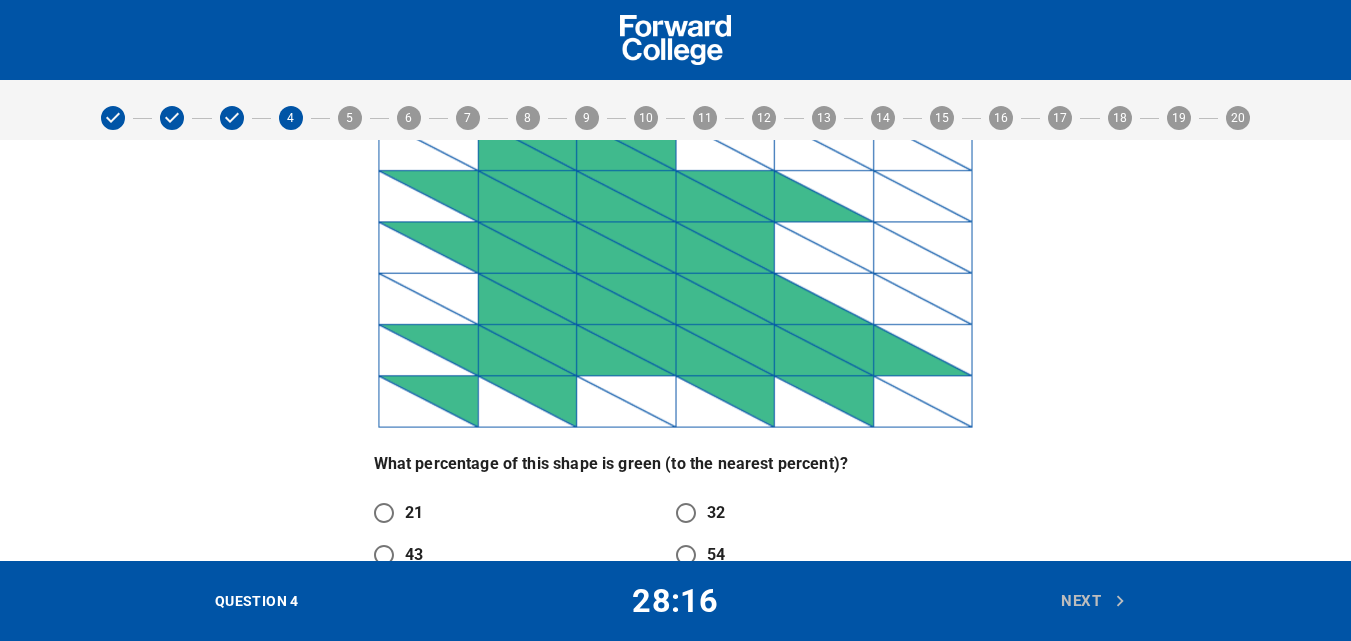 scroll, scrollTop: 176, scrollLeft: 0, axis: vertical 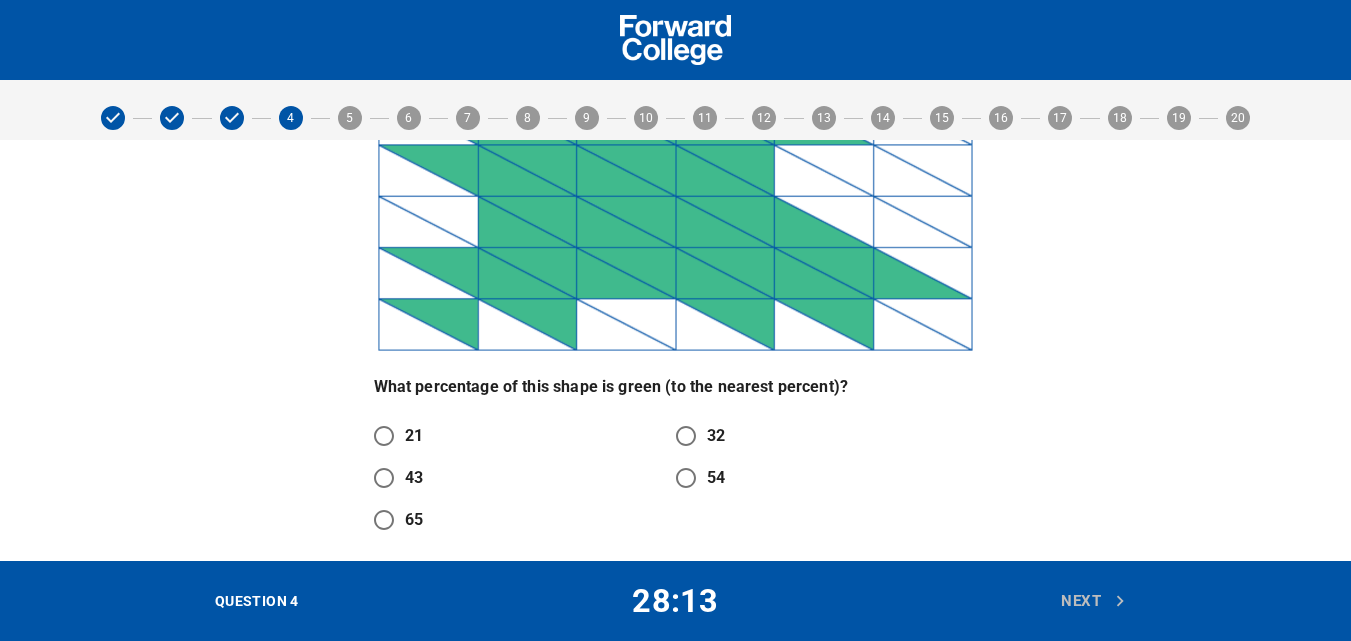 click on "54" at bounding box center [686, 478] 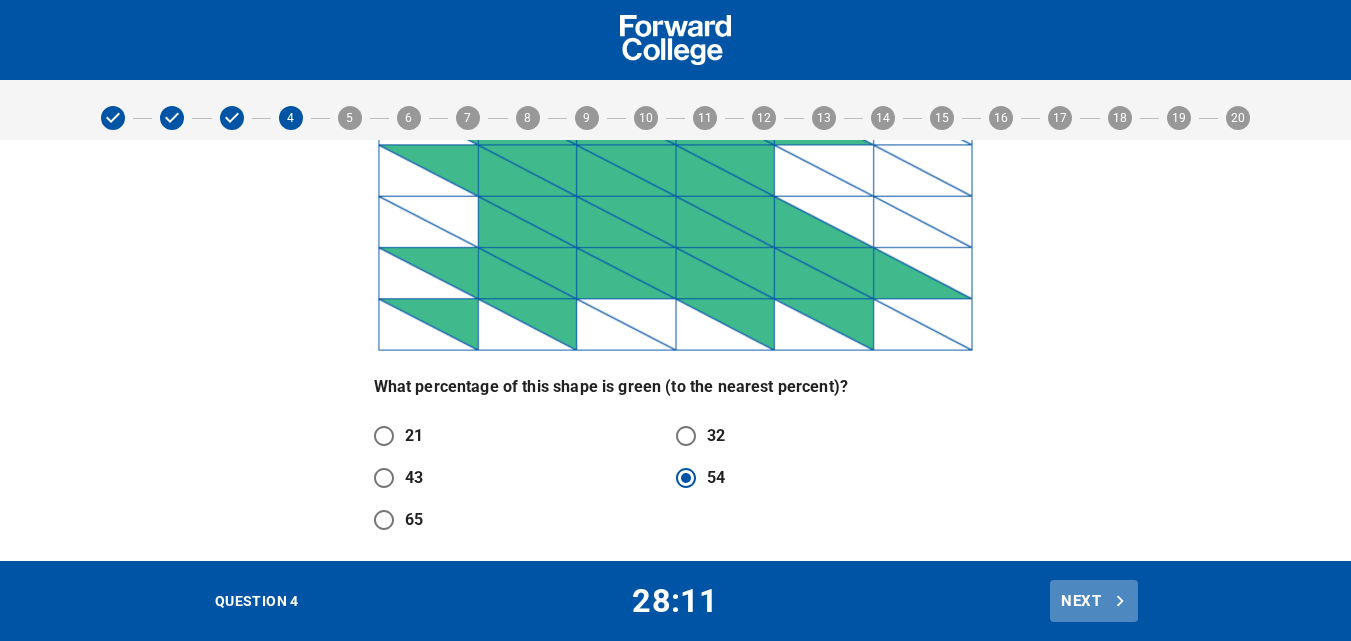 click on "Next" at bounding box center (1094, 601) 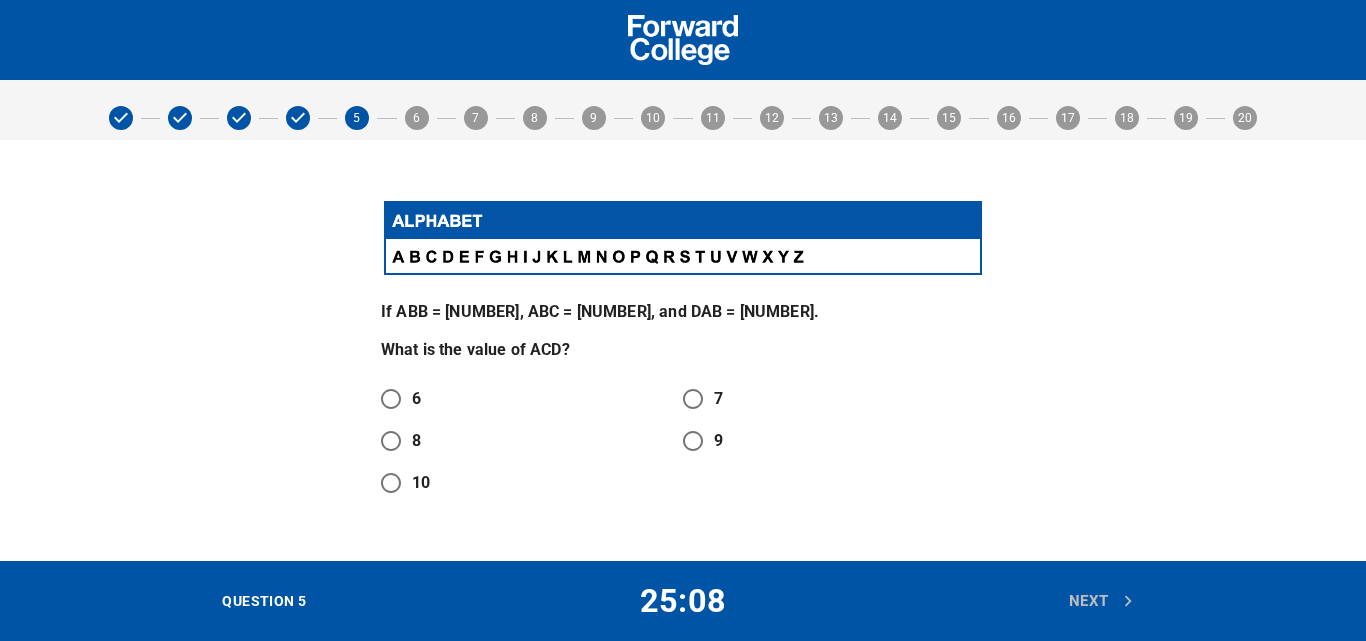 click on "8" at bounding box center (391, 441) 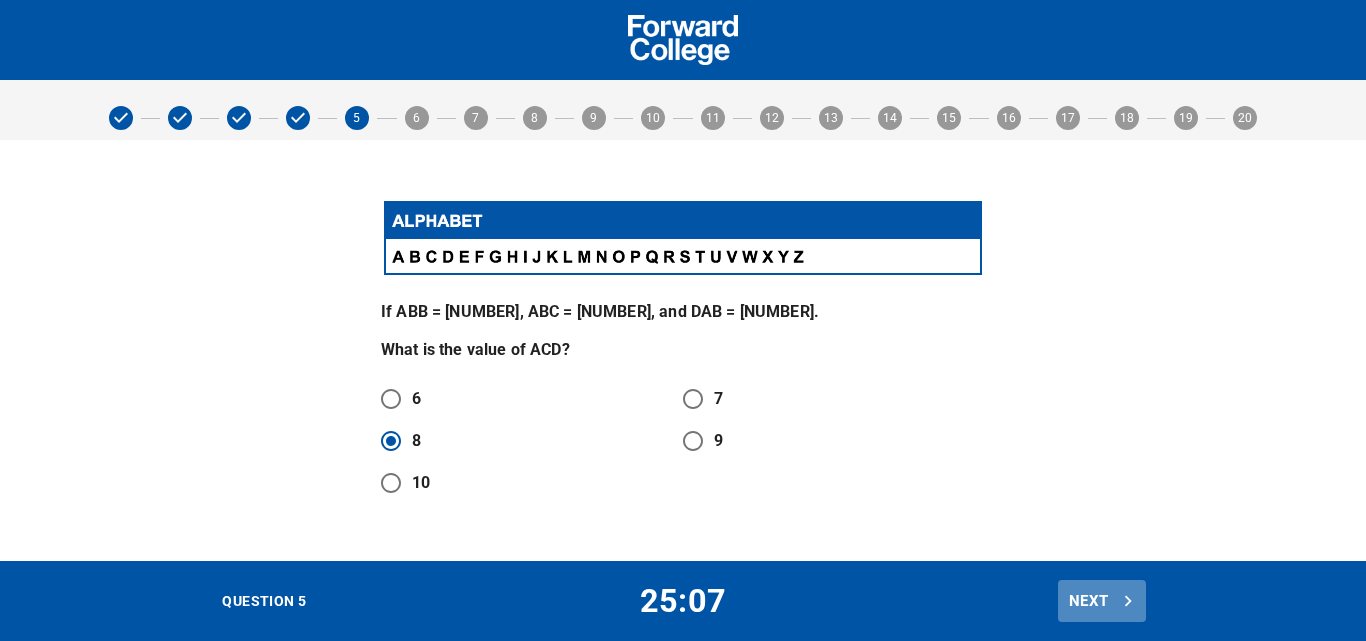 click on "Next" at bounding box center (1102, 601) 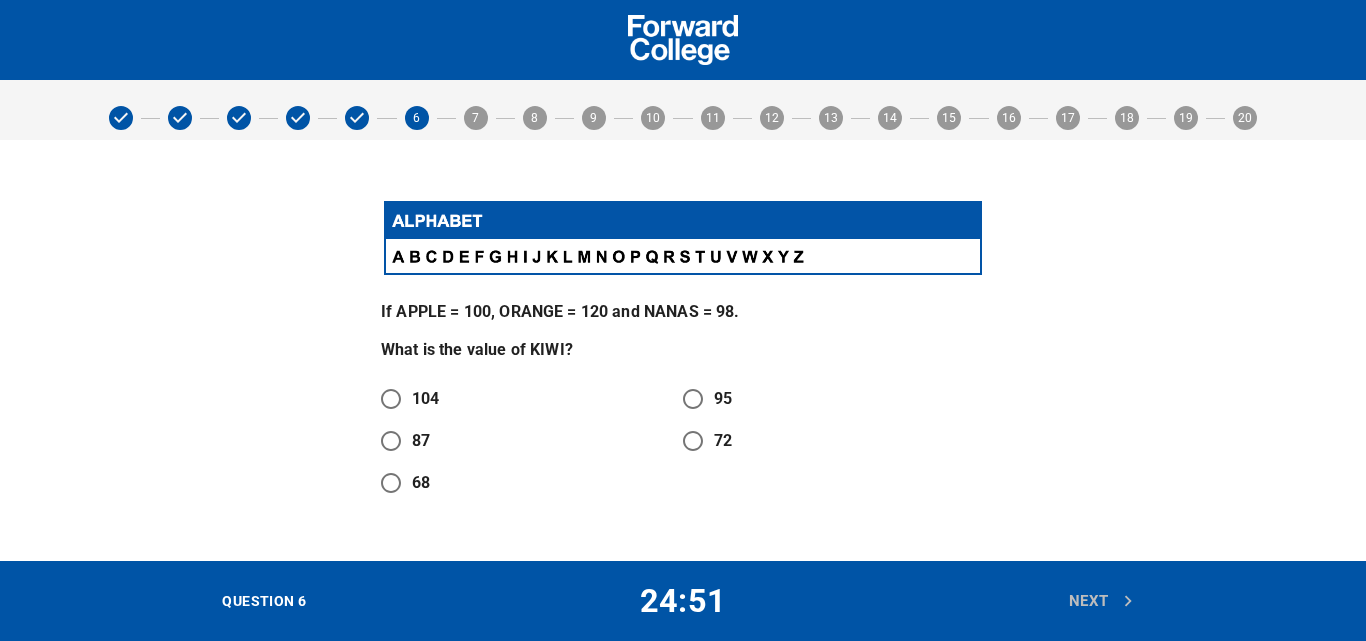 click on "If APPLE = 100, ORANGE = 120 and NANAS = 98. What is the value of KIWI? 104 95 87 72 68" at bounding box center (683, 351) 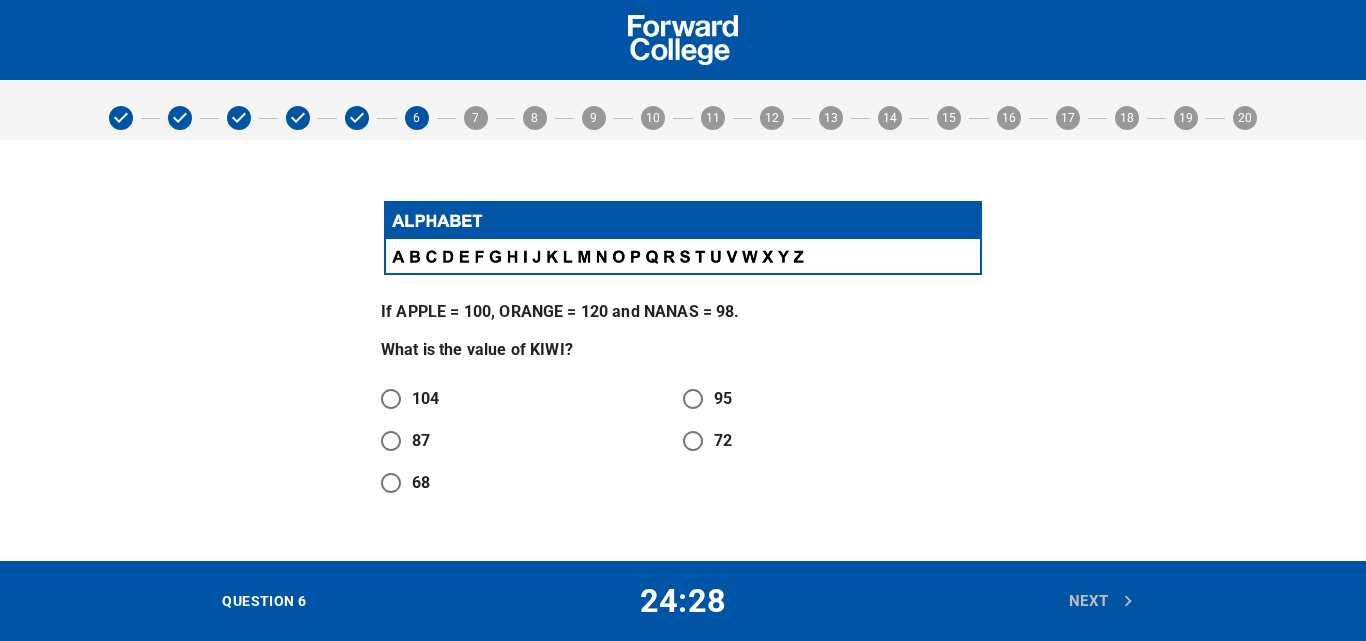 click on "If APPLE = 100, ORANGE = 120 and NANAS = 98. What is the value of KIWI? 104 95 87 72 68" at bounding box center [683, 351] 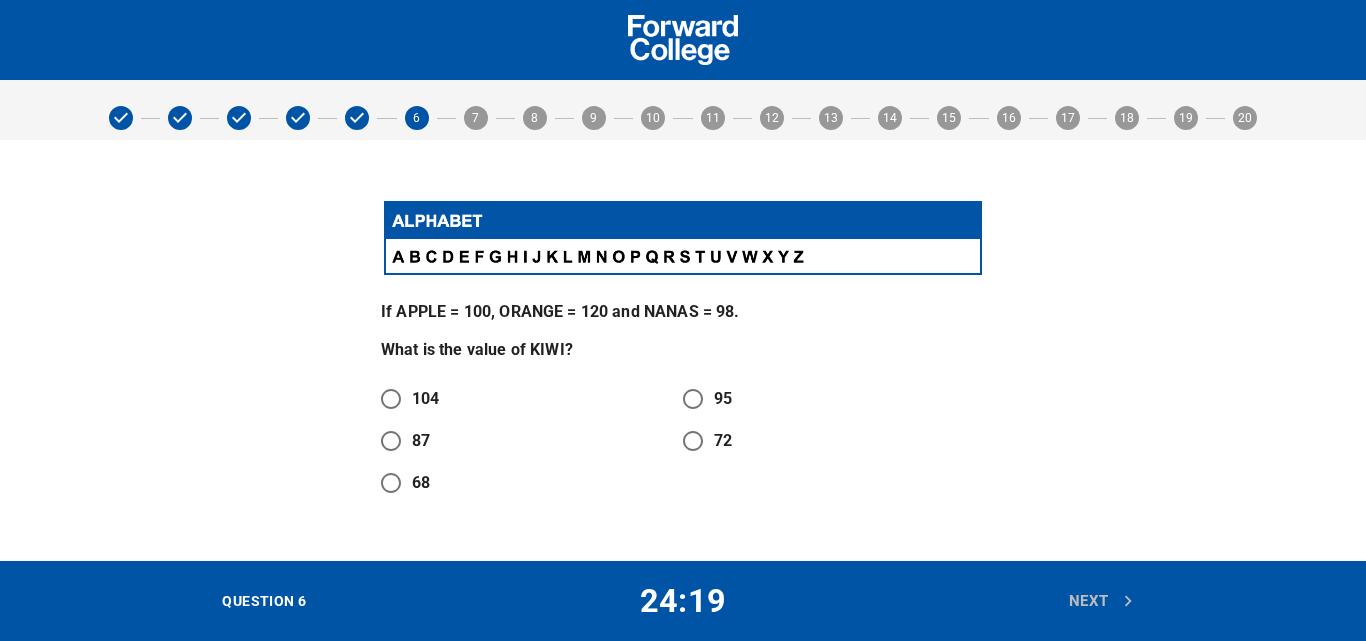 click on "If APPLE = 100, ORANGE = 120 and NANAS = 98. What is the value of KIWI? 104 95 87 72 68" at bounding box center (683, 351) 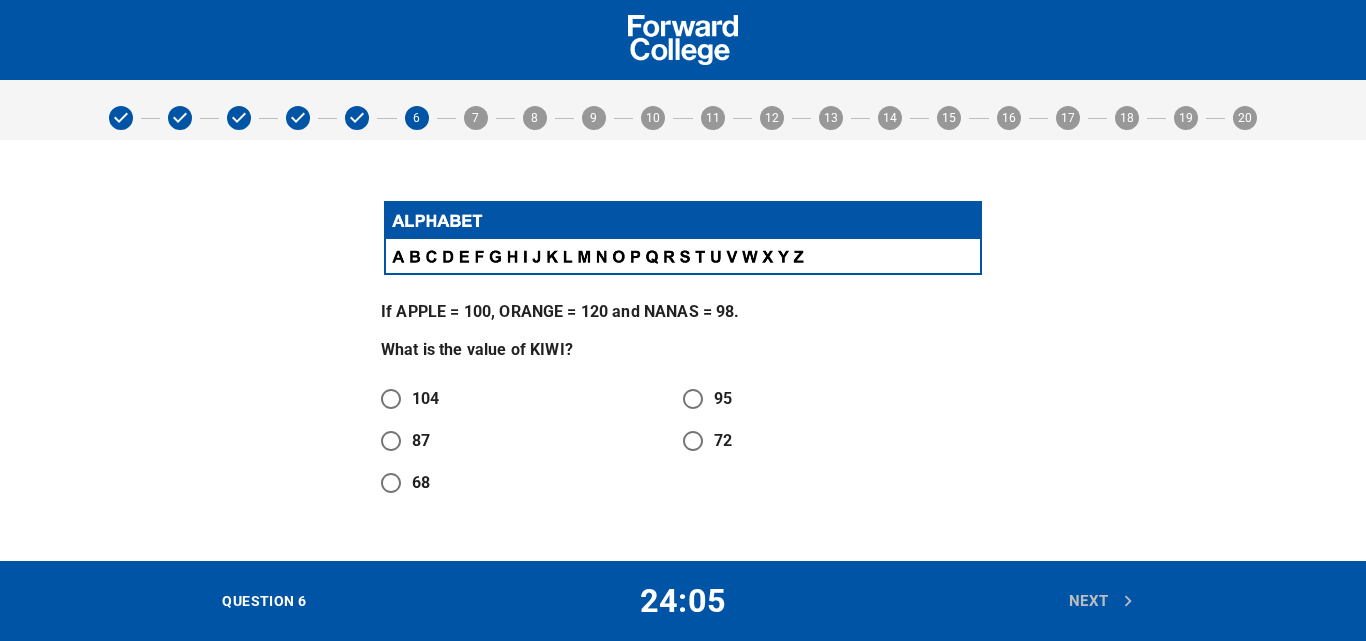 click on "If APPLE = 100, ORANGE = 120 and NANAS = 98. What is the value of KIWI? 104 95 87 72 68" at bounding box center [683, 351] 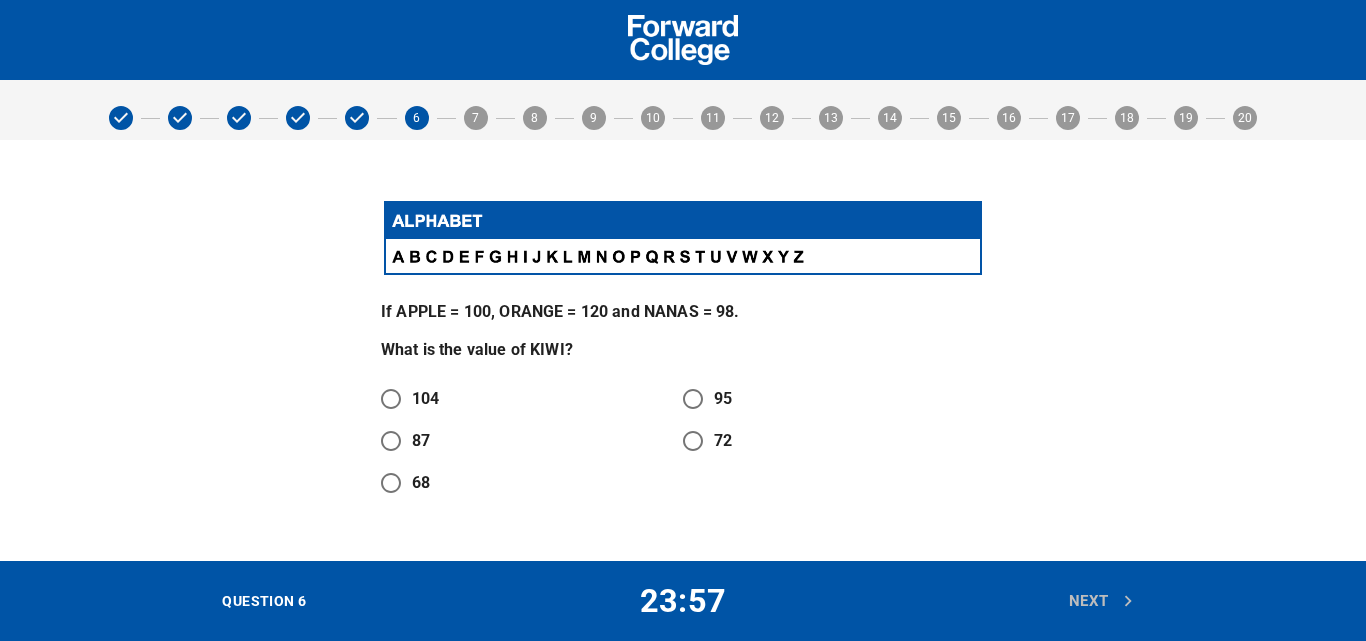 click on "If APPLE = 100, ORANGE = 120 and NANAS = 98. What is the value of KIWI? 104 95 87 72 68" at bounding box center [683, 350] 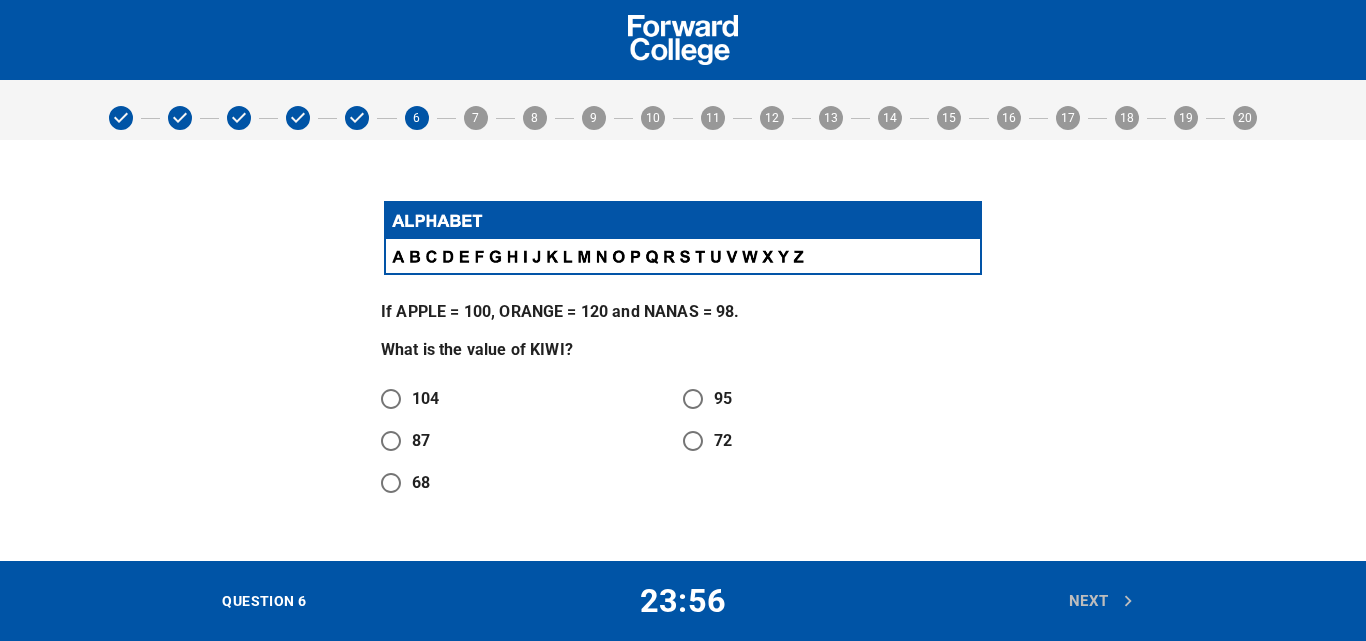 click on "104" at bounding box center [404, 399] 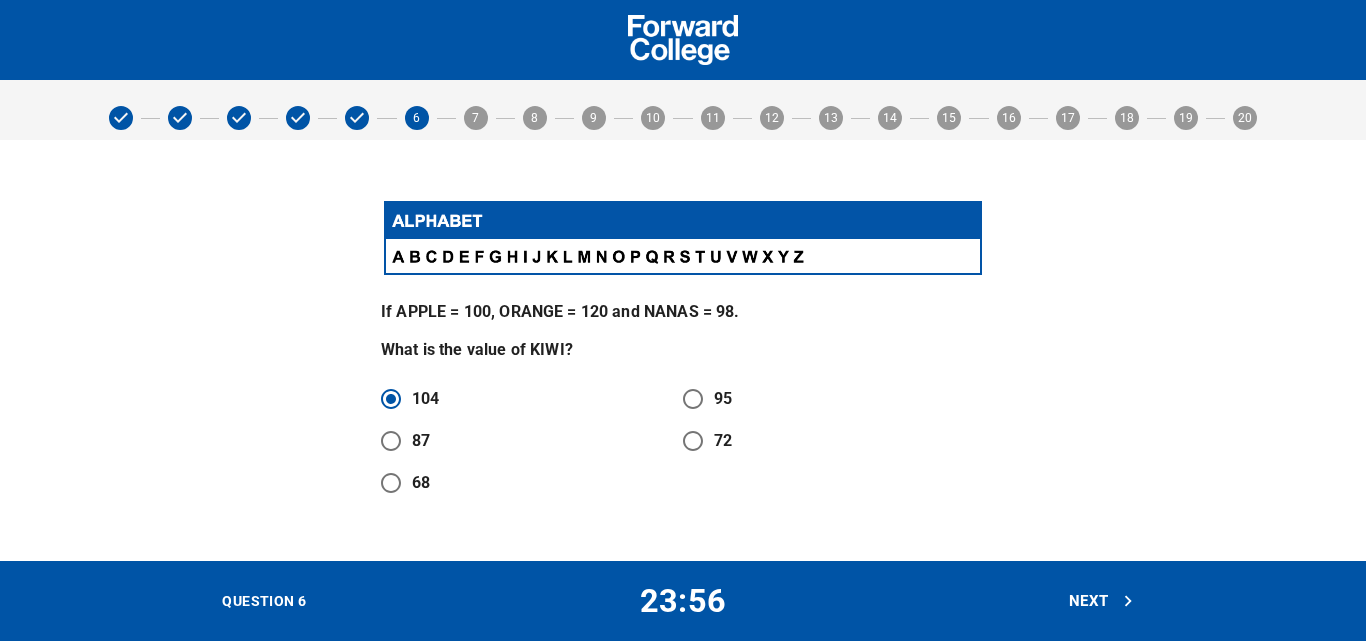 click on "Next" at bounding box center [1102, 601] 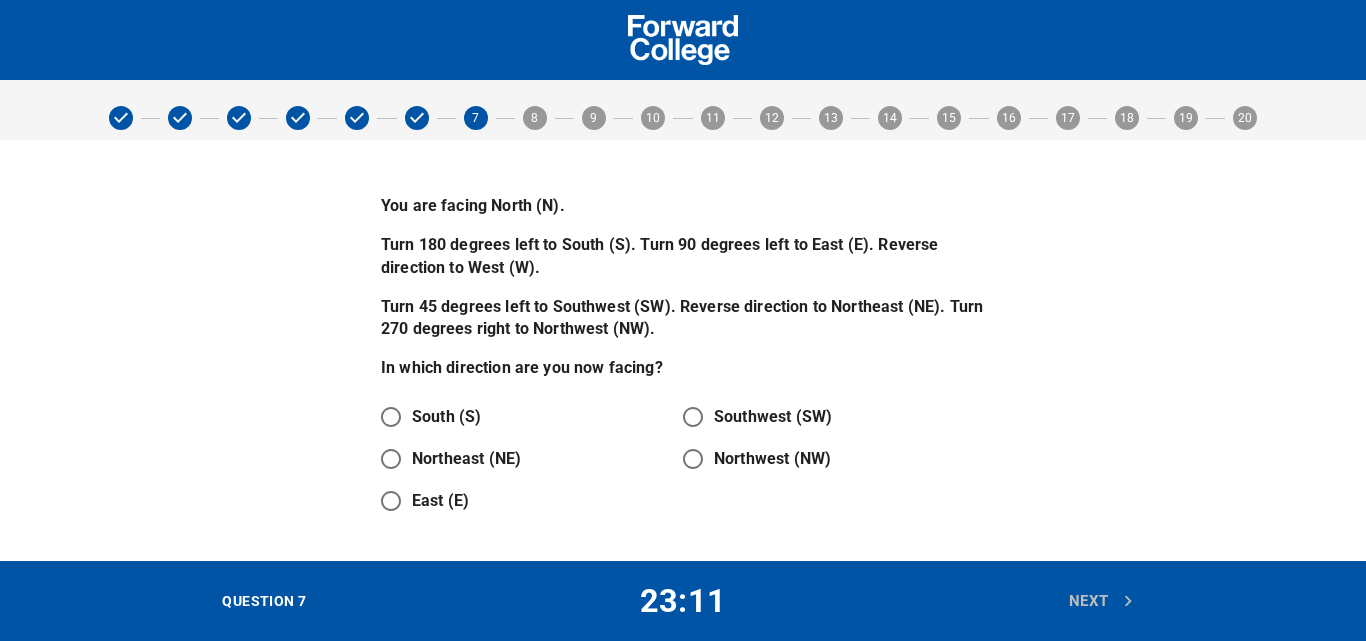 click on "Northwest (NW)" at bounding box center [772, 459] 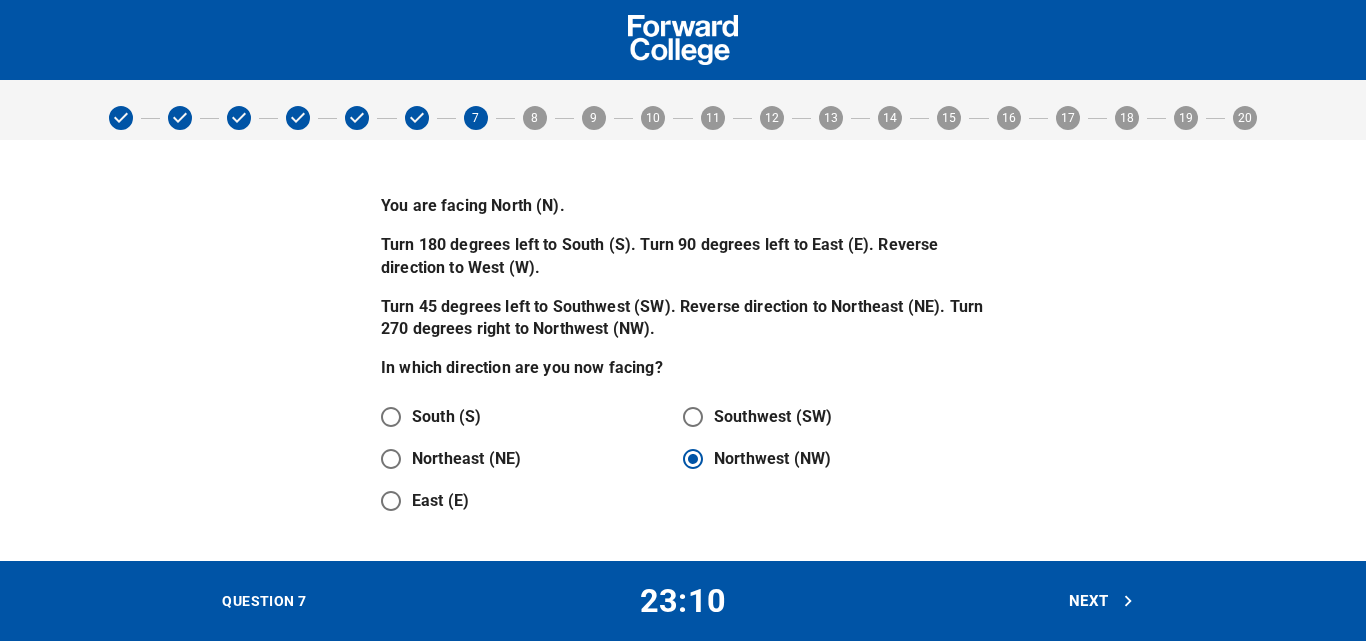 click on "Next" at bounding box center (1102, 601) 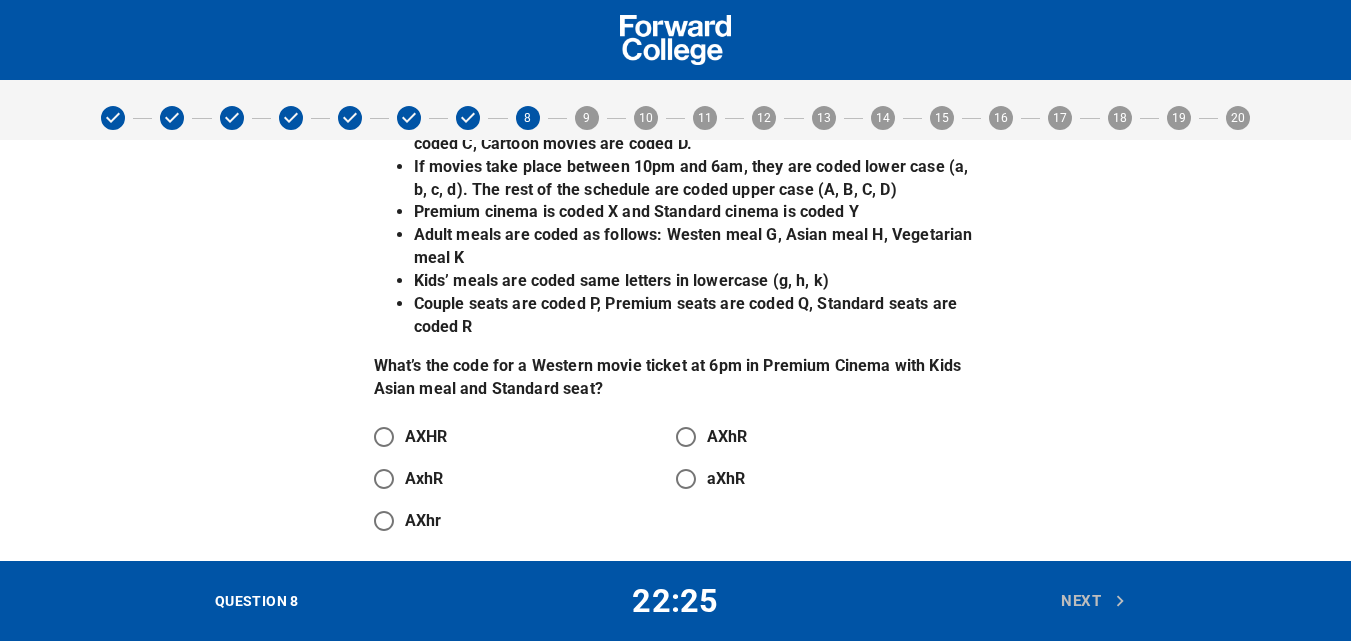 scroll, scrollTop: 106, scrollLeft: 0, axis: vertical 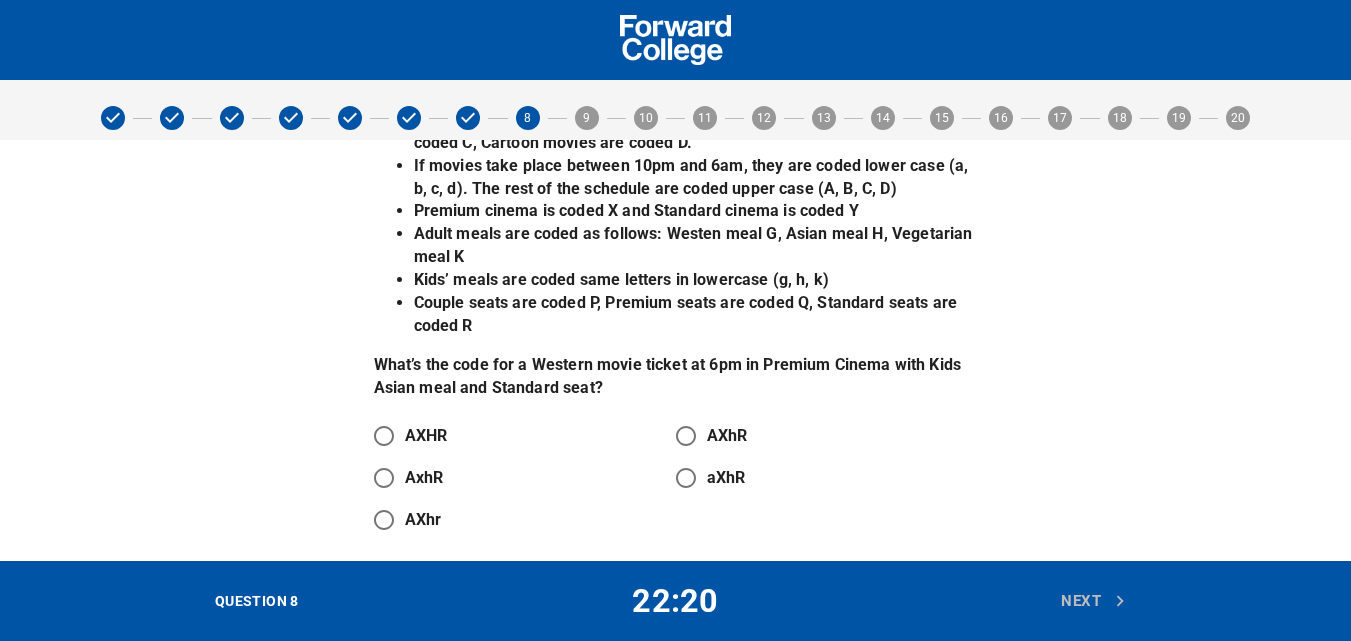 click on "AXhR" at bounding box center [686, 436] 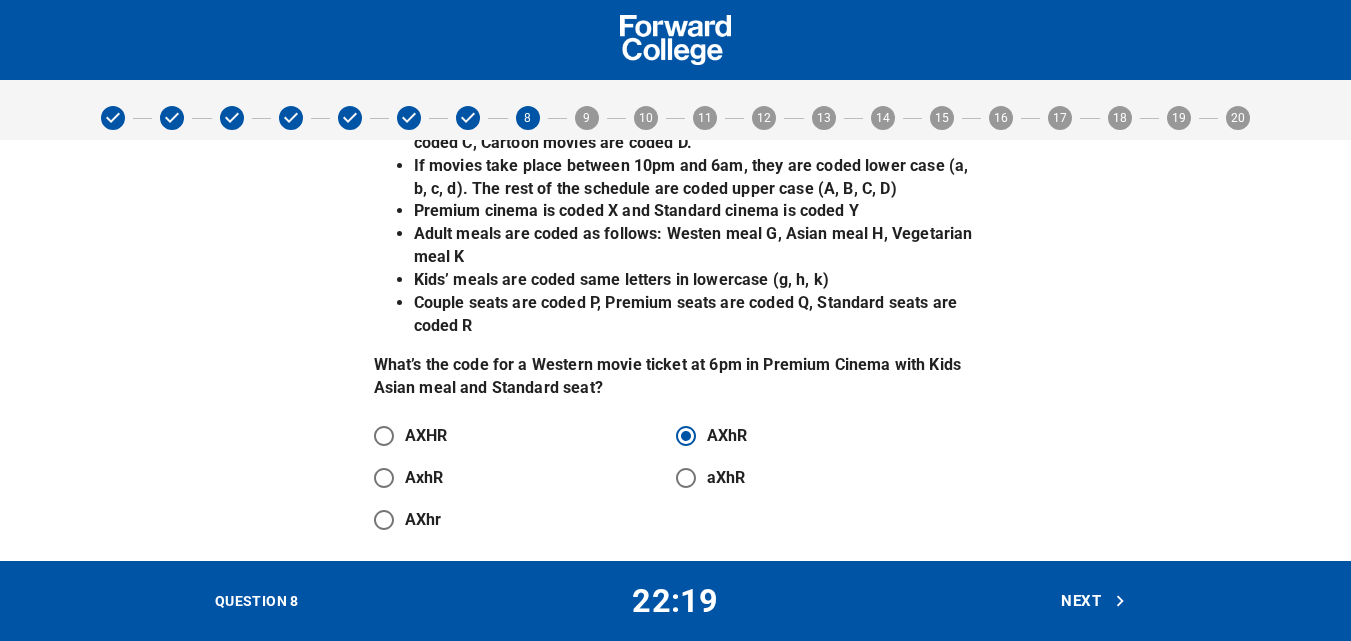 click on "Next" at bounding box center [1094, 601] 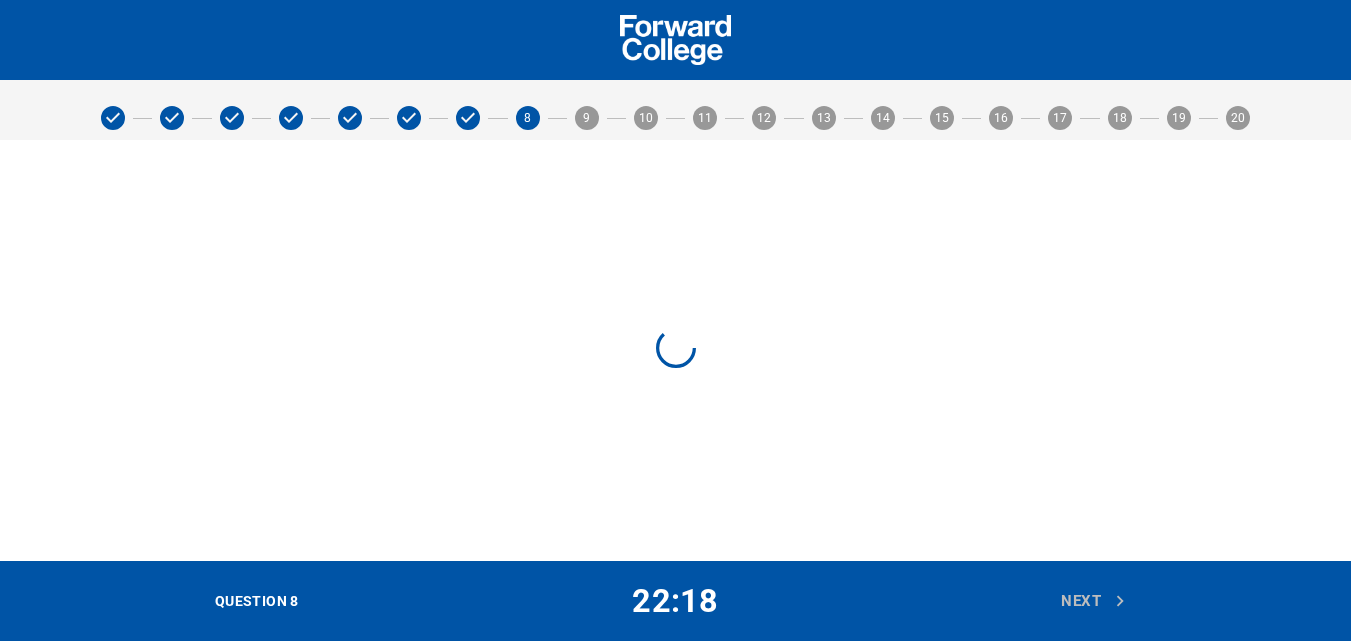 scroll, scrollTop: 0, scrollLeft: 0, axis: both 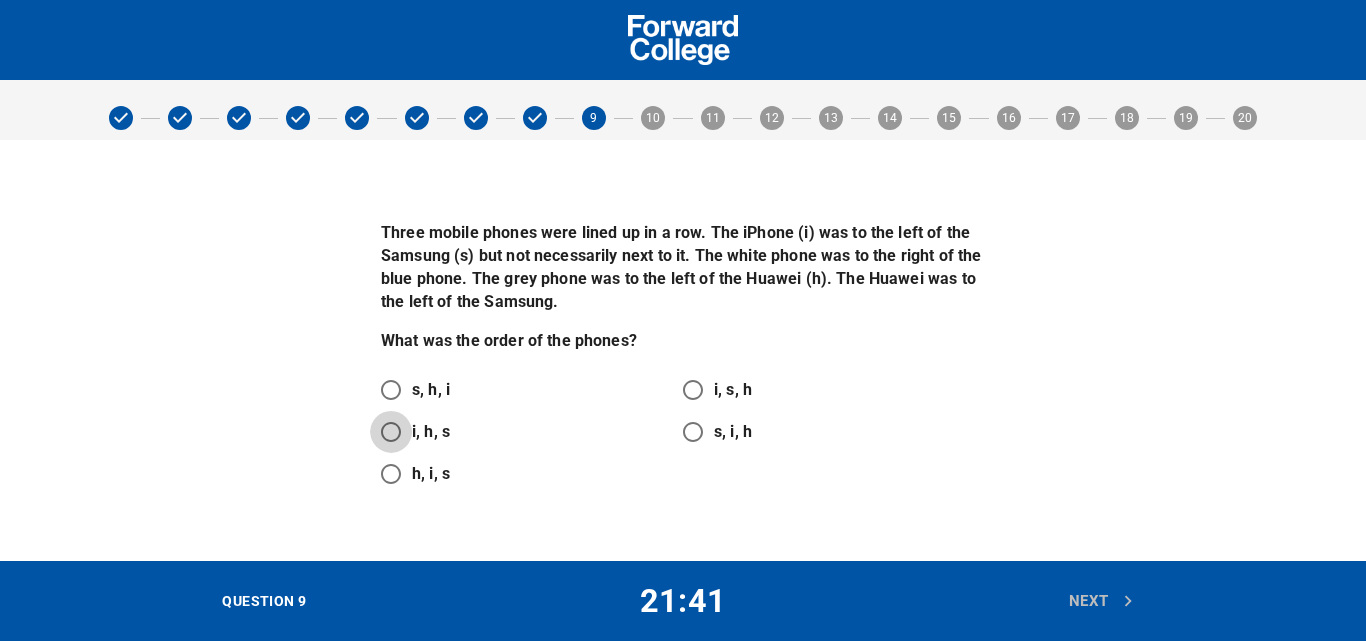 click on "i, h, s" at bounding box center (391, 432) 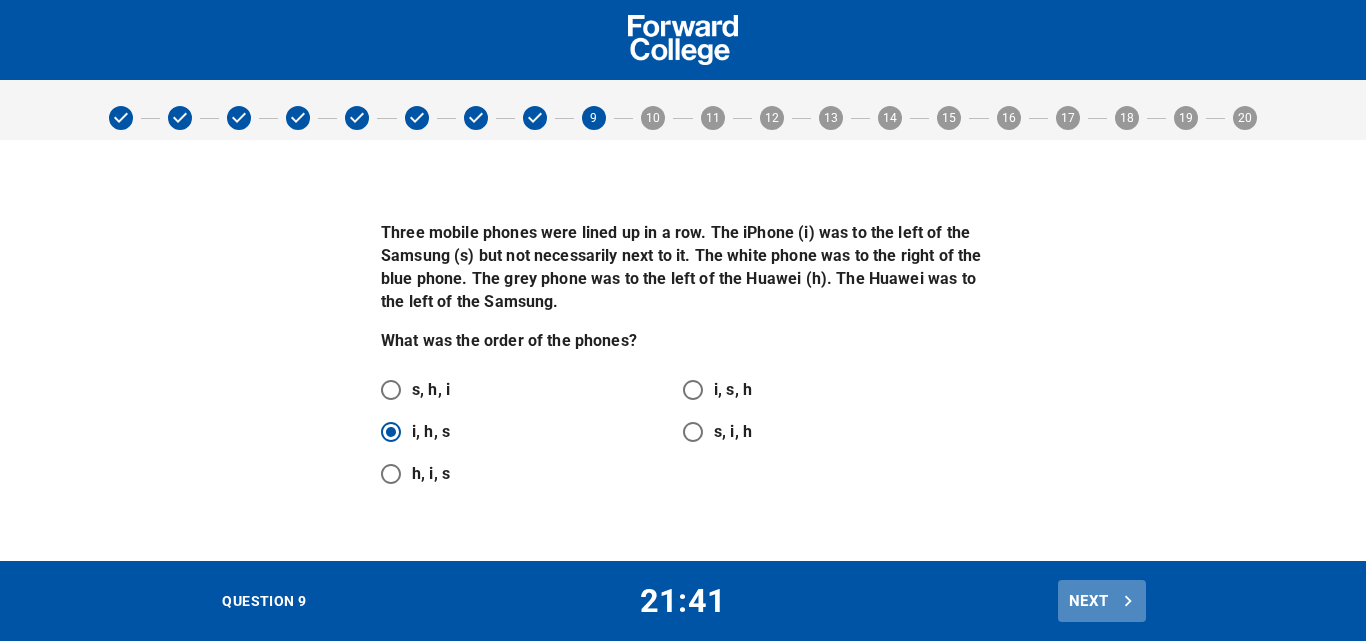 click on "Next" at bounding box center [1102, 601] 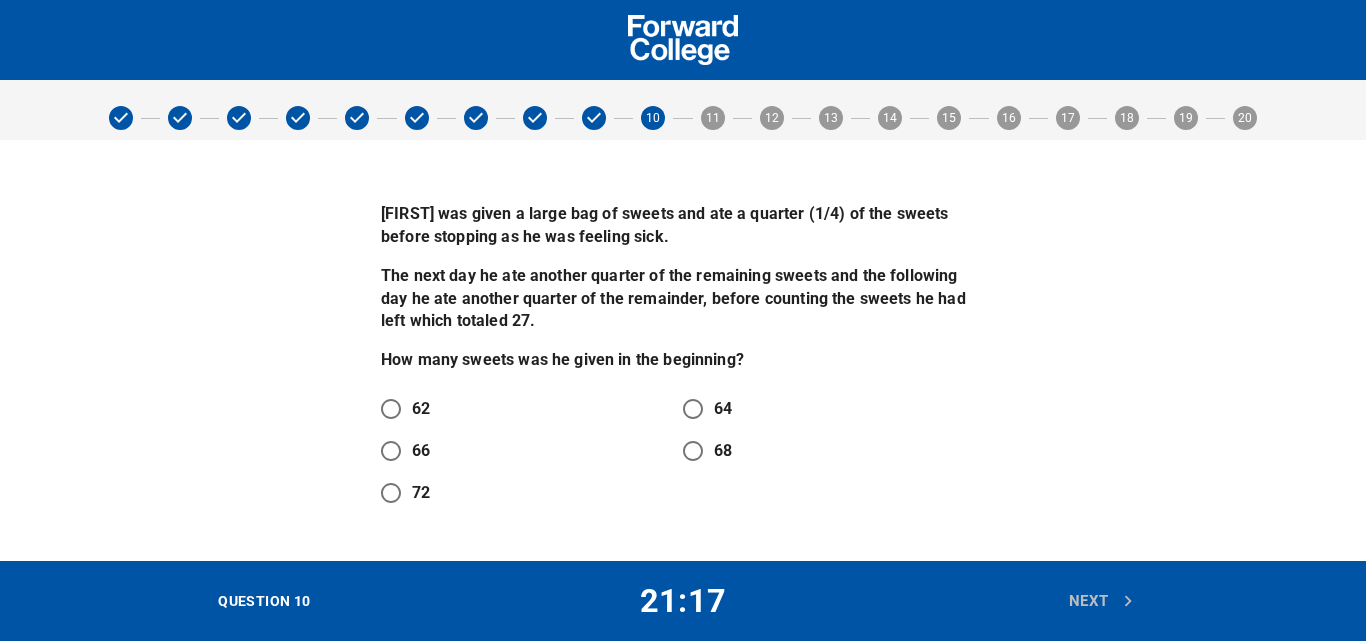 click on "Jacky was given a large bag of sweets and ate a quarter (1/4) of the sweets before stopping as he was feeling sick. The next day he ate another quarter of the remaining sweets and the following day he ate another quarter of the remainder, before counting the sweets he had left which totaled 27. How many sweets was he given in the beginning? 62 64 66 68 72" at bounding box center [683, 350] 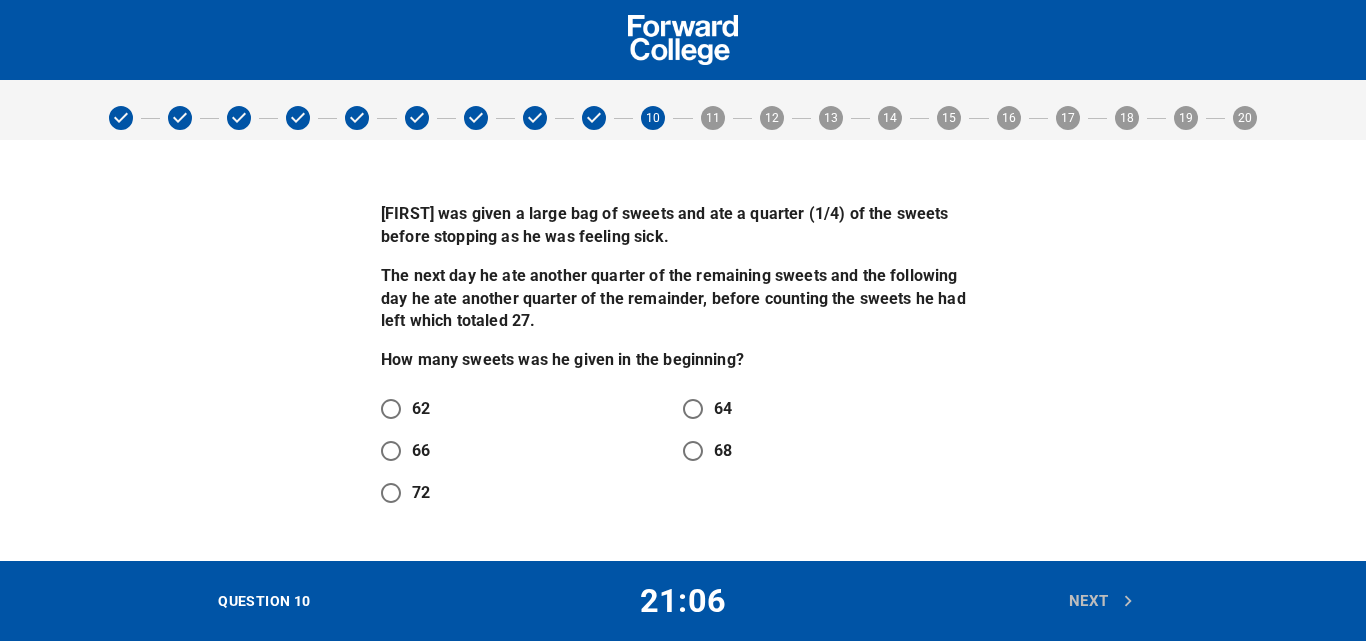 click on "Jacky was given a large bag of sweets and ate a quarter (1/4) of the sweets before stopping as he was feeling sick. The next day he ate another quarter of the remaining sweets and the following day he ate another quarter of the remainder, before counting the sweets he had left which totaled 27. How many sweets was he given in the beginning? 62 64 66 68 72" at bounding box center (683, 350) 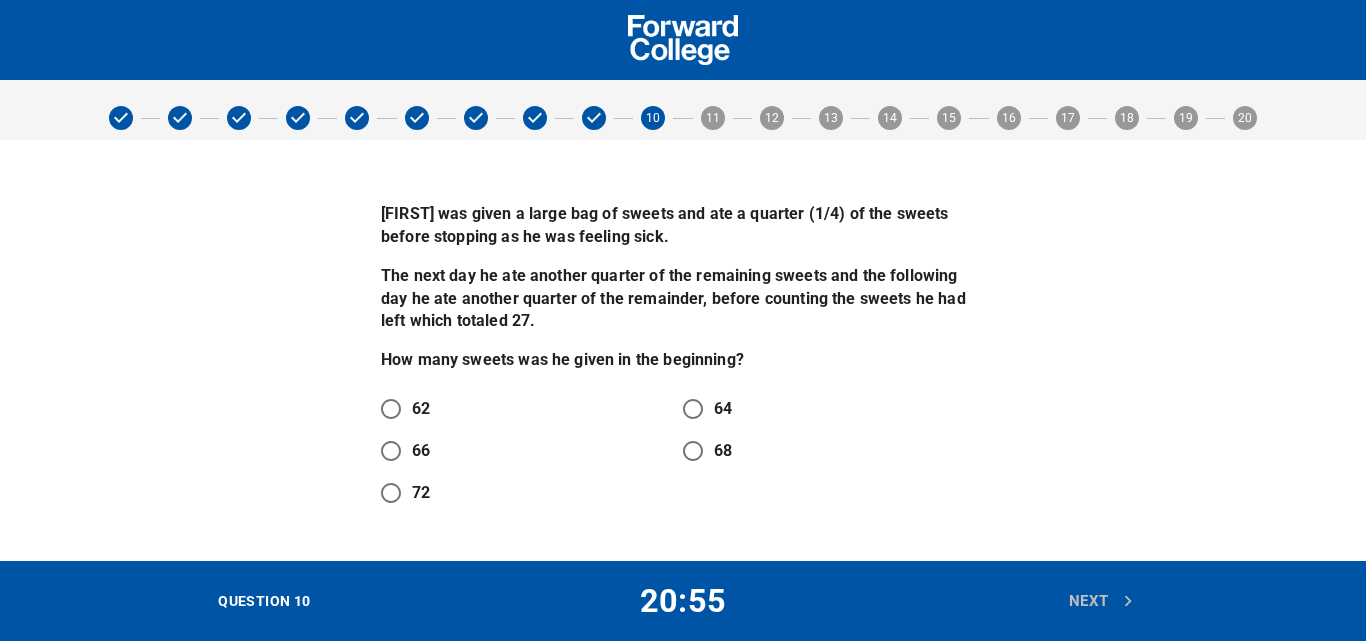 click on "Jacky was given a large bag of sweets and ate a quarter (1/4) of the sweets before stopping as he was feeling sick. The next day he ate another quarter of the remaining sweets and the following day he ate another quarter of the remainder, before counting the sweets he had left which totaled 27. How many sweets was he given in the beginning? 62 64 66 68 72" at bounding box center (683, 350) 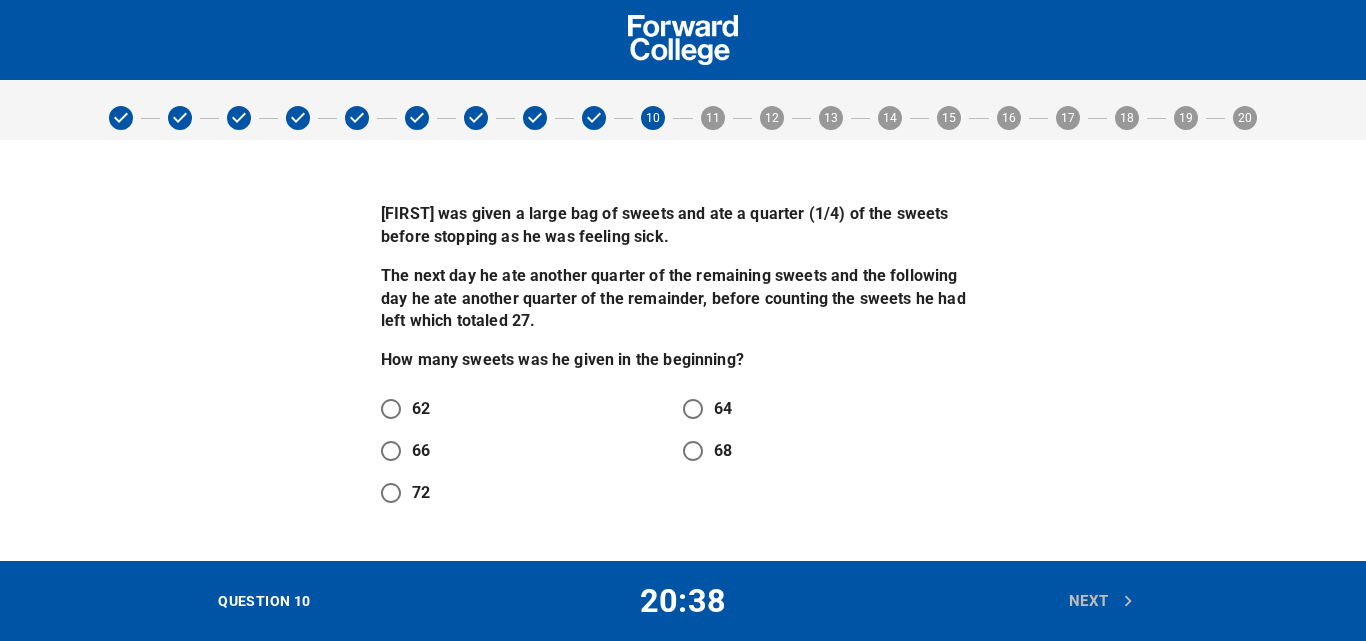 click on "64" at bounding box center [693, 409] 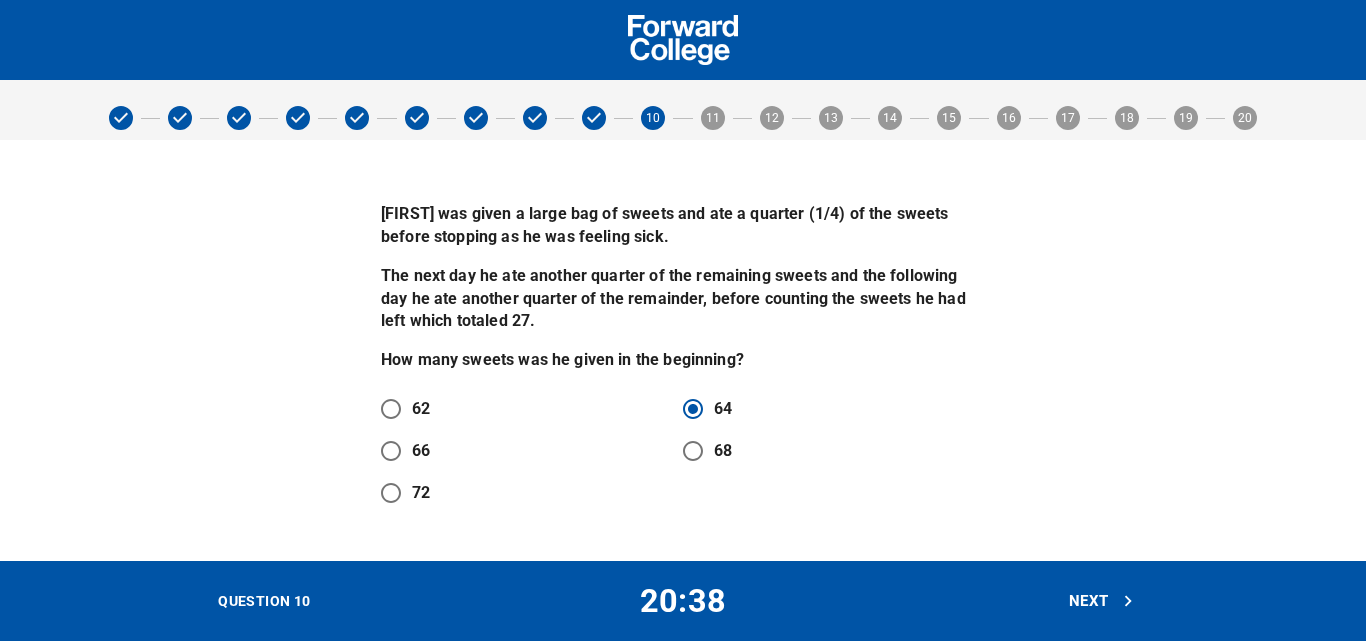 click on "Next" at bounding box center [1102, 601] 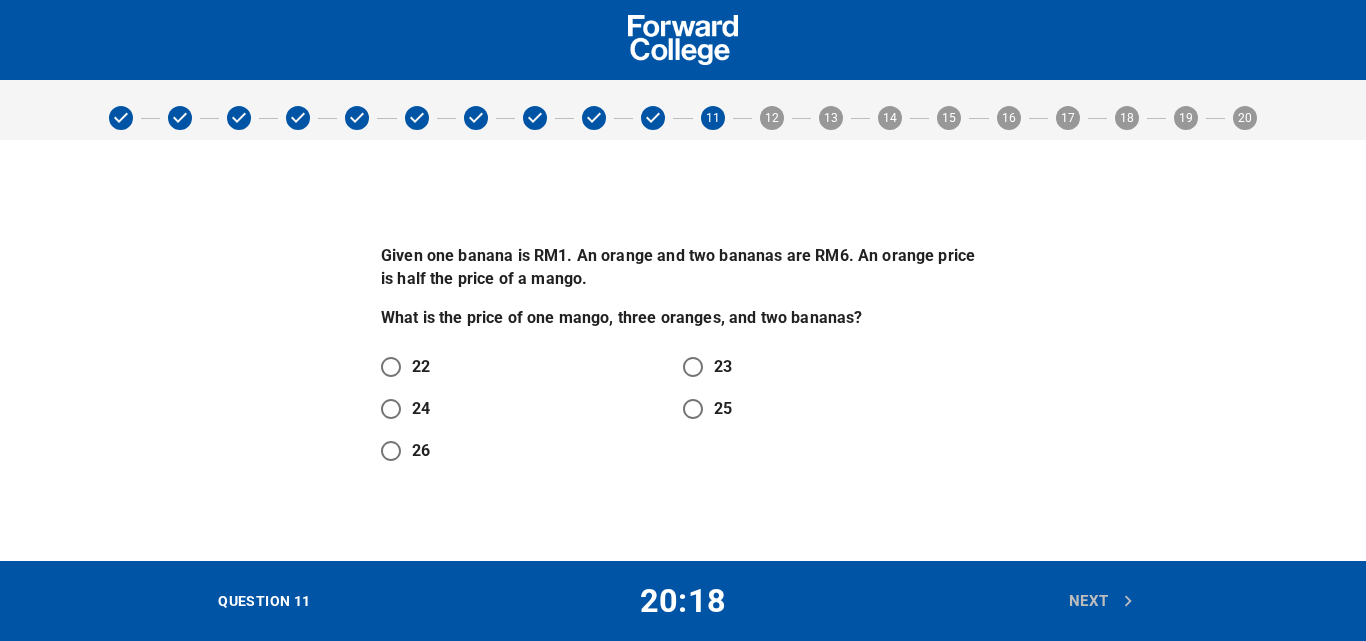 click on "22" at bounding box center (391, 367) 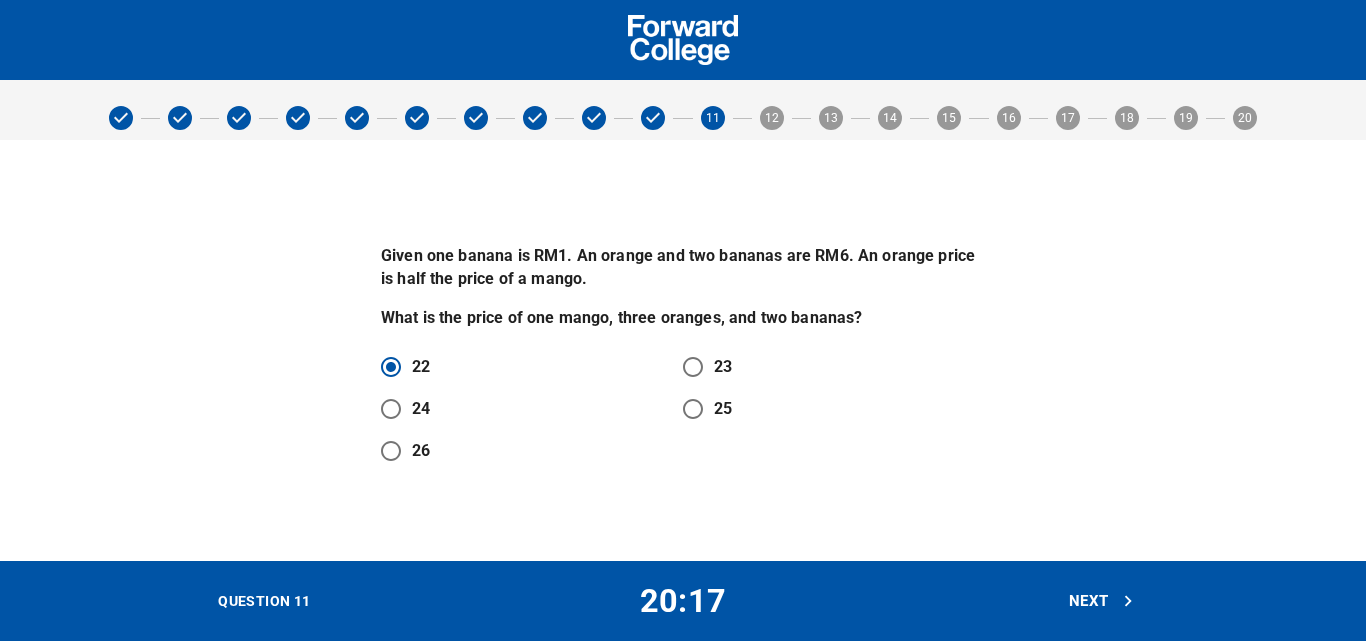 click on "Next" at bounding box center [1102, 601] 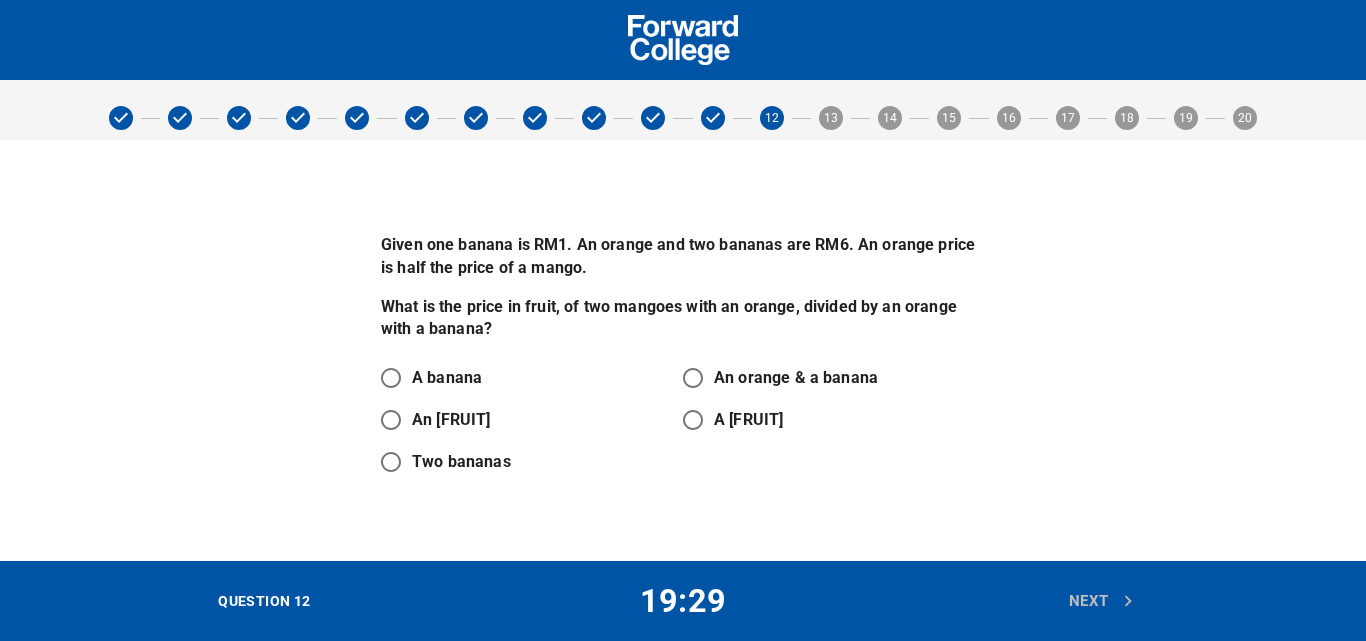 click on "An [FRUIT]" at bounding box center (391, 420) 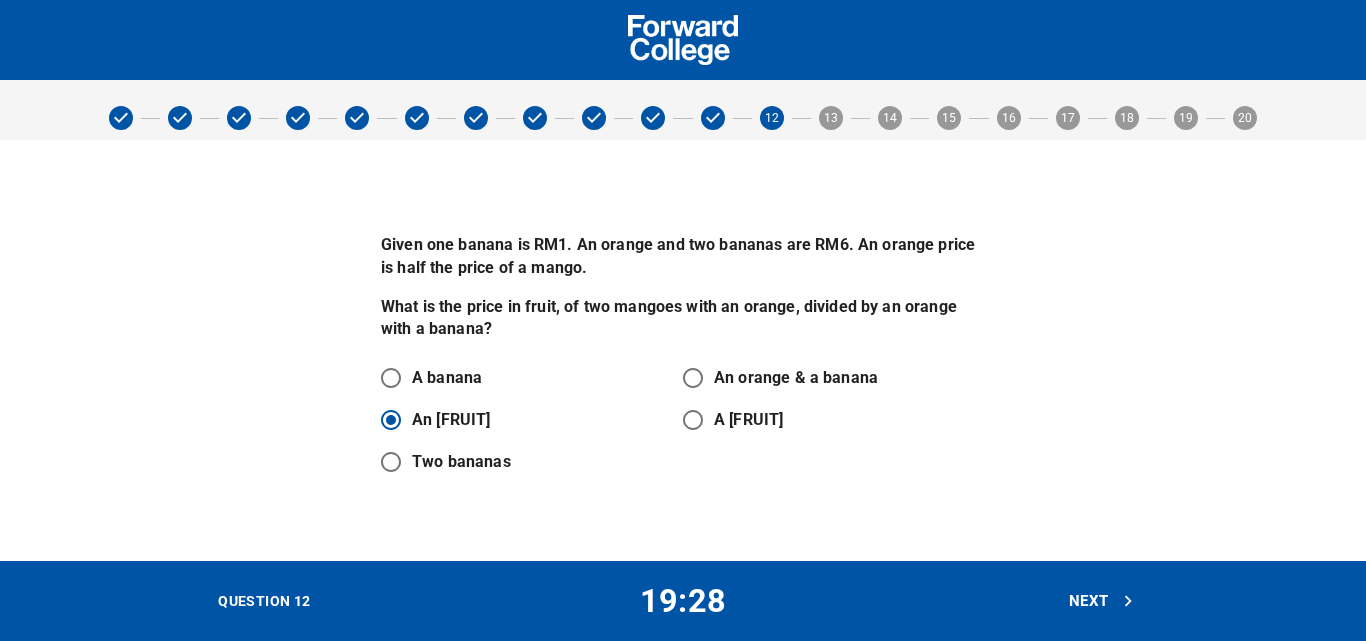 click on "Next" at bounding box center (1102, 601) 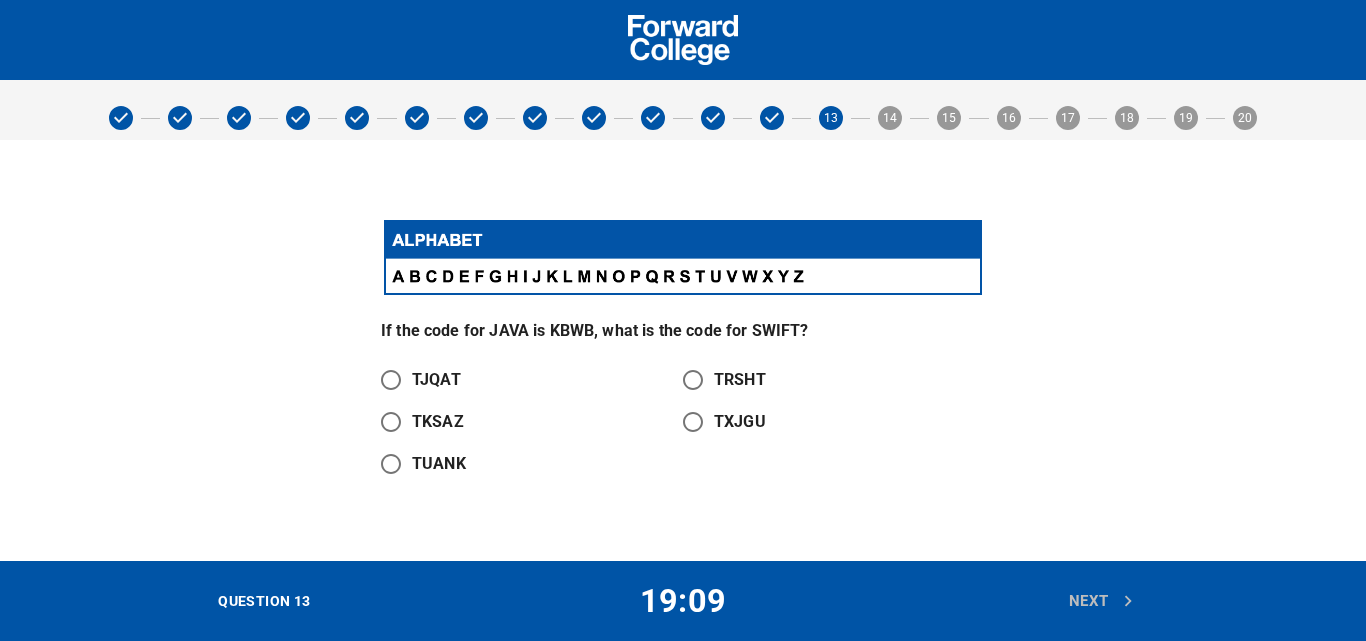 click on "TXJGU" at bounding box center (693, 422) 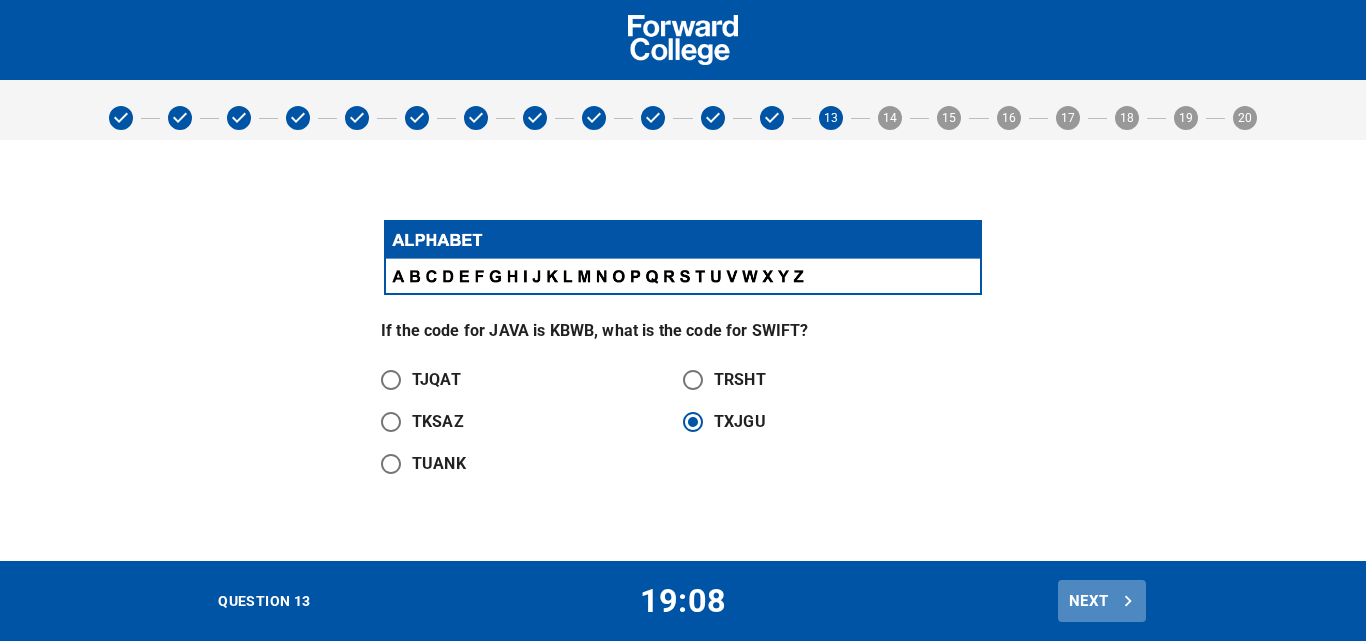 click on "Next" at bounding box center (1102, 601) 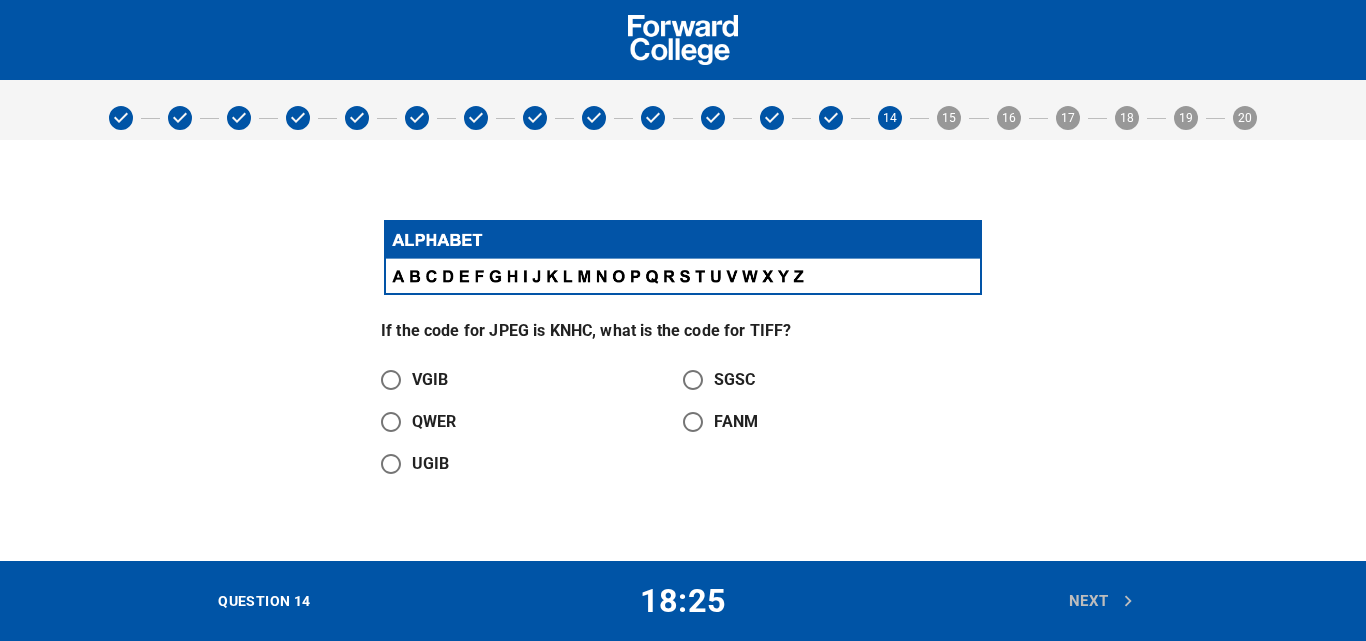click on "UGIB" at bounding box center [431, 464] 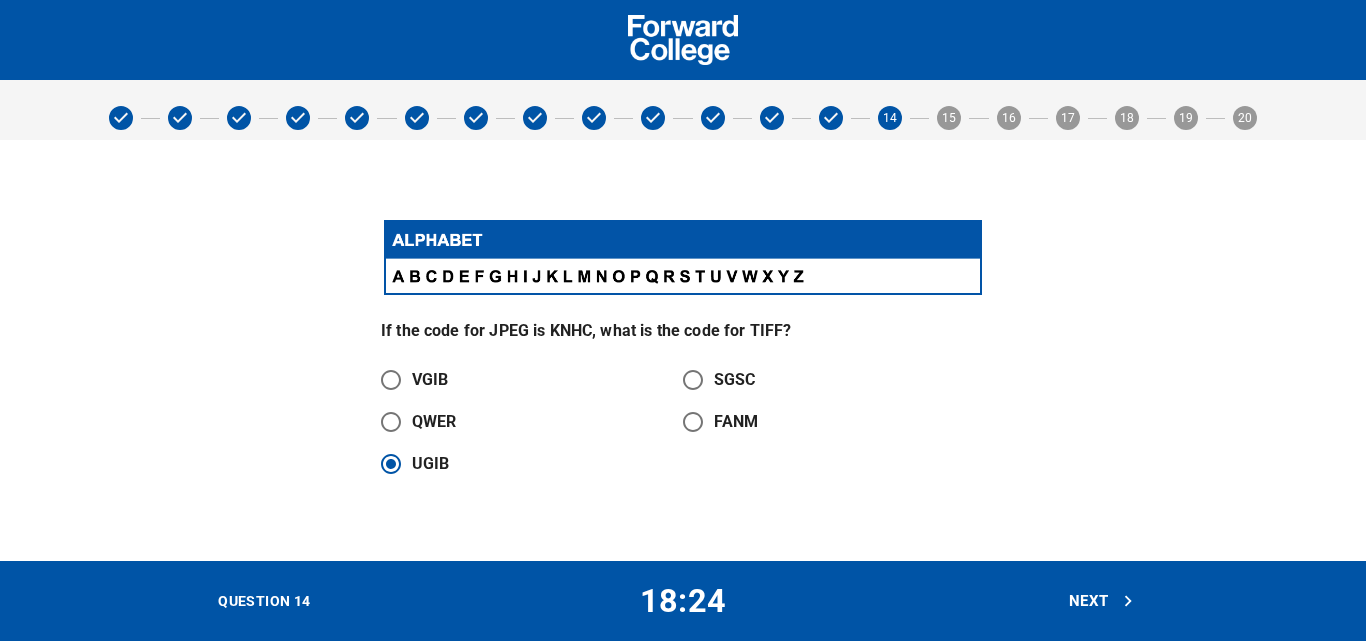 click on "Next" at bounding box center [1102, 601] 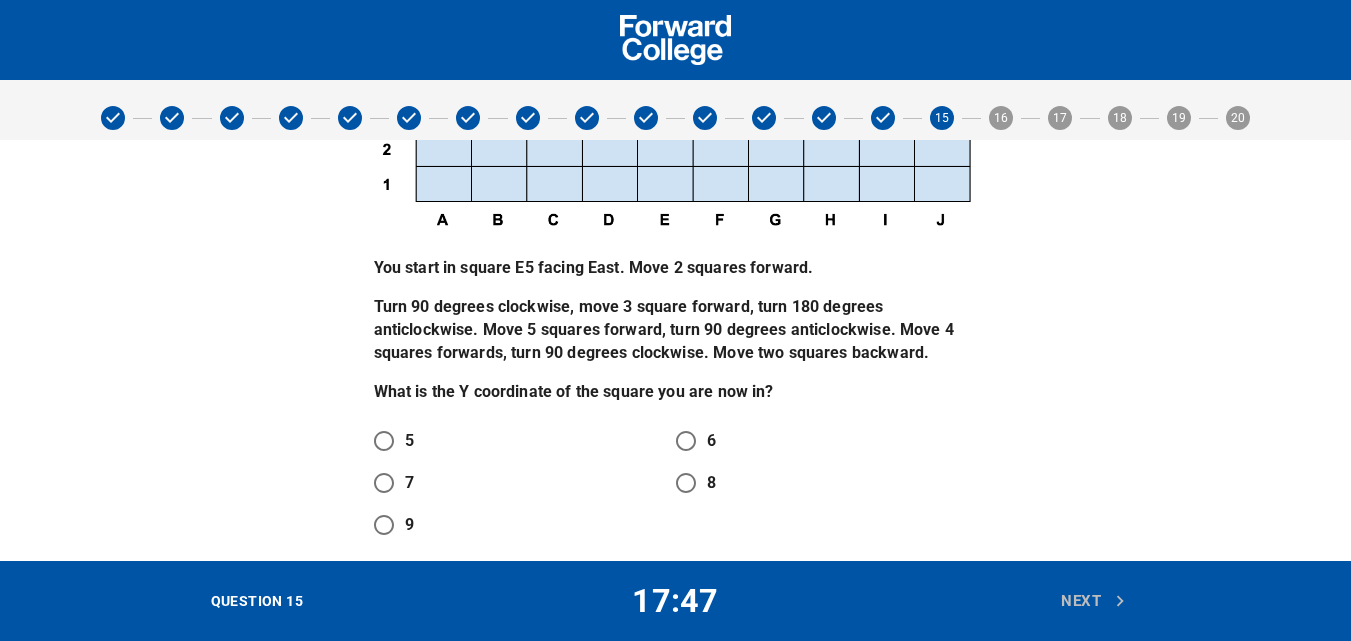 scroll, scrollTop: 324, scrollLeft: 0, axis: vertical 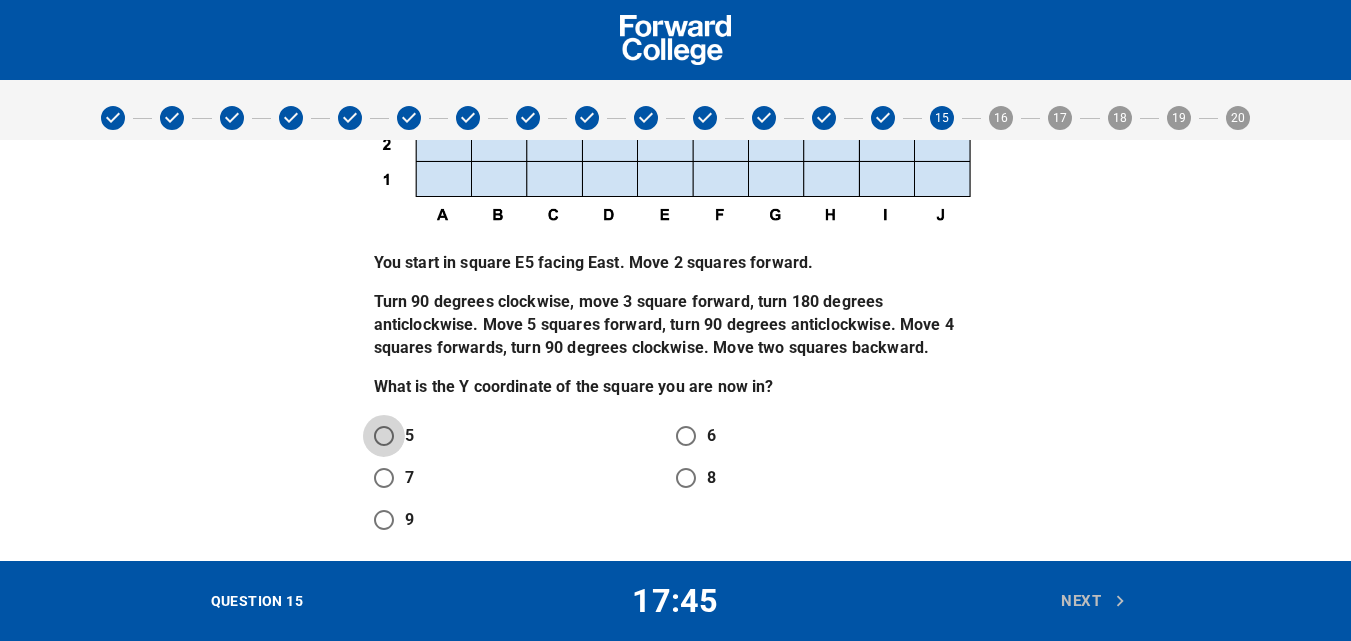 click on "5" at bounding box center (384, 436) 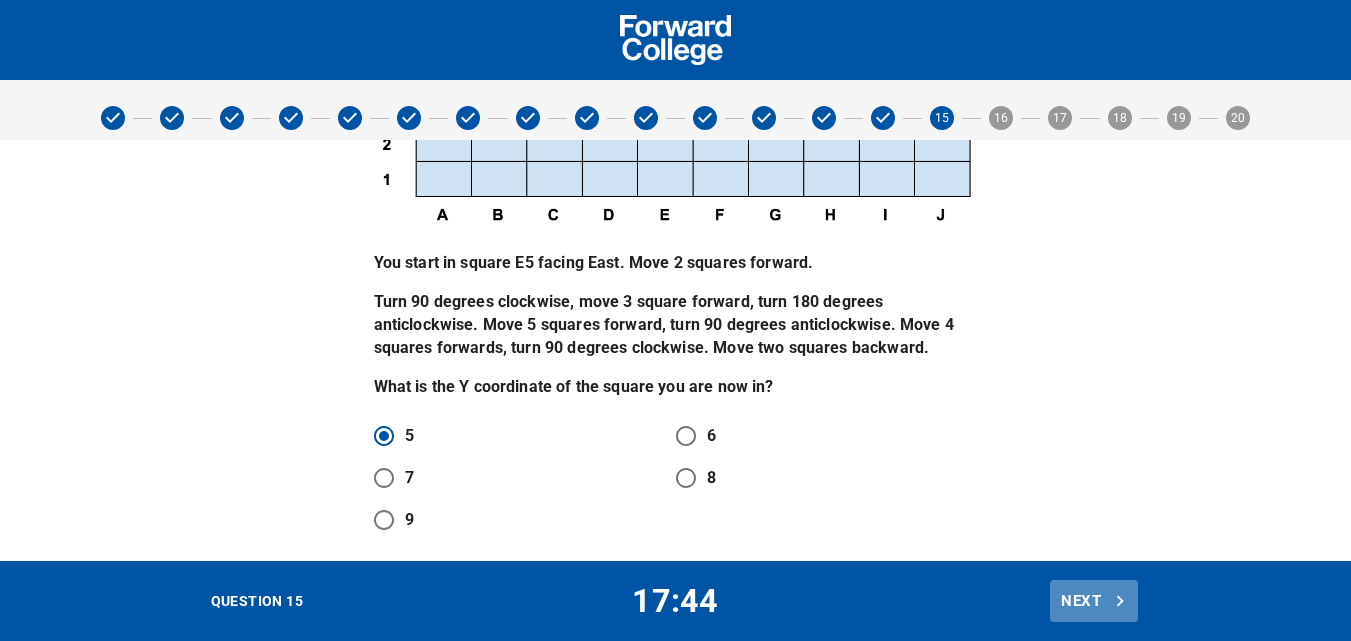 click on "Next" at bounding box center (1094, 601) 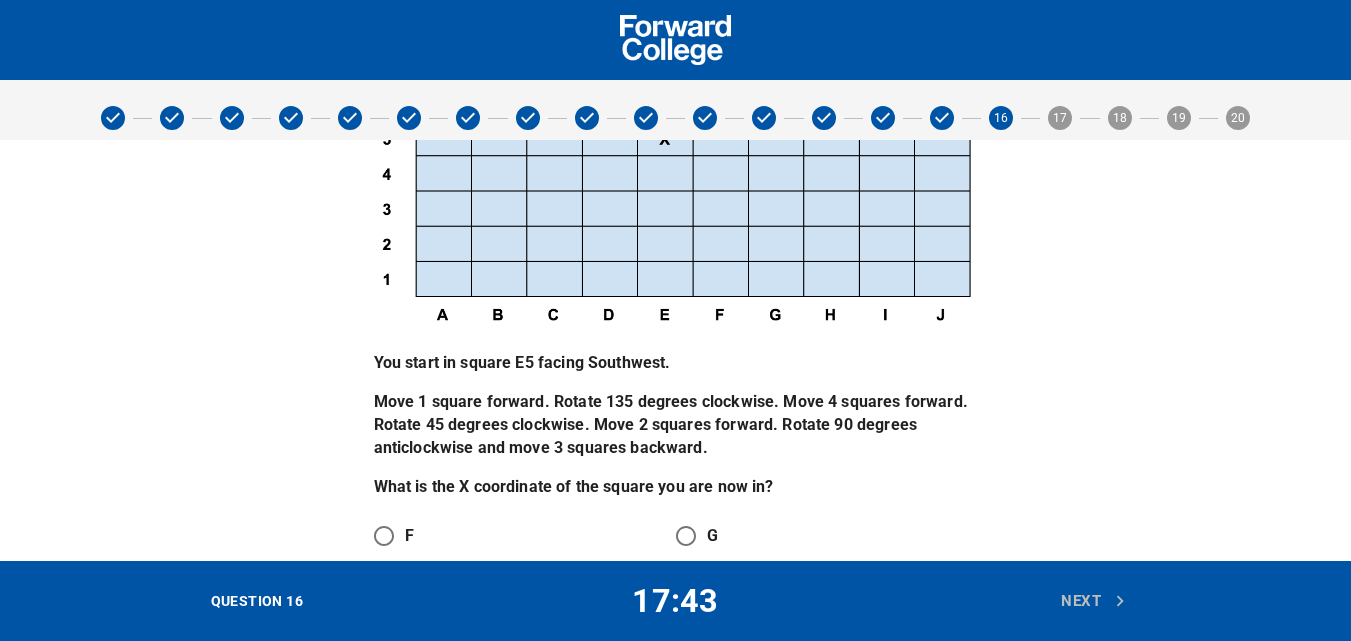 scroll, scrollTop: 124, scrollLeft: 0, axis: vertical 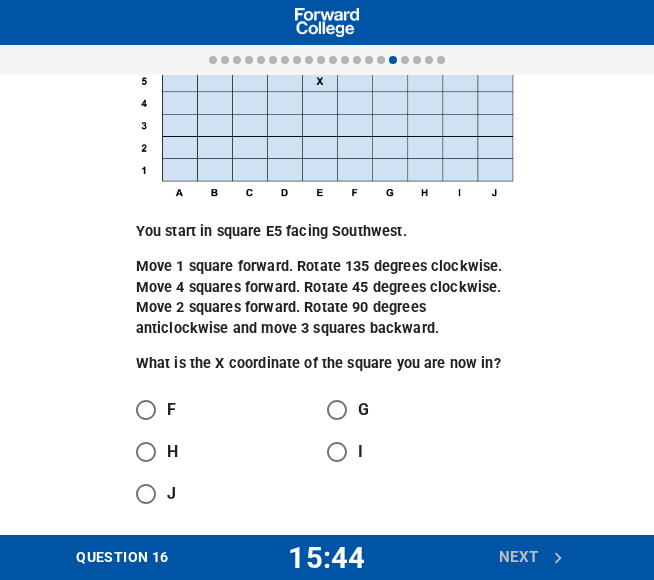 click on "I" at bounding box center [337, 452] 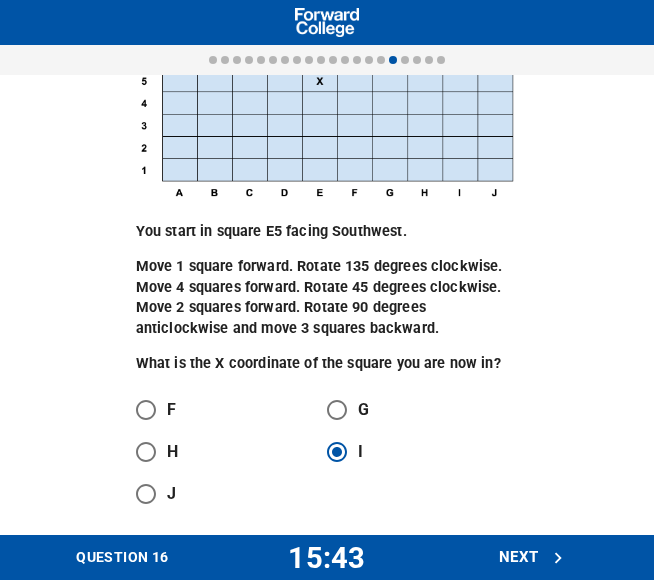 click on "Next" at bounding box center (532, 557) 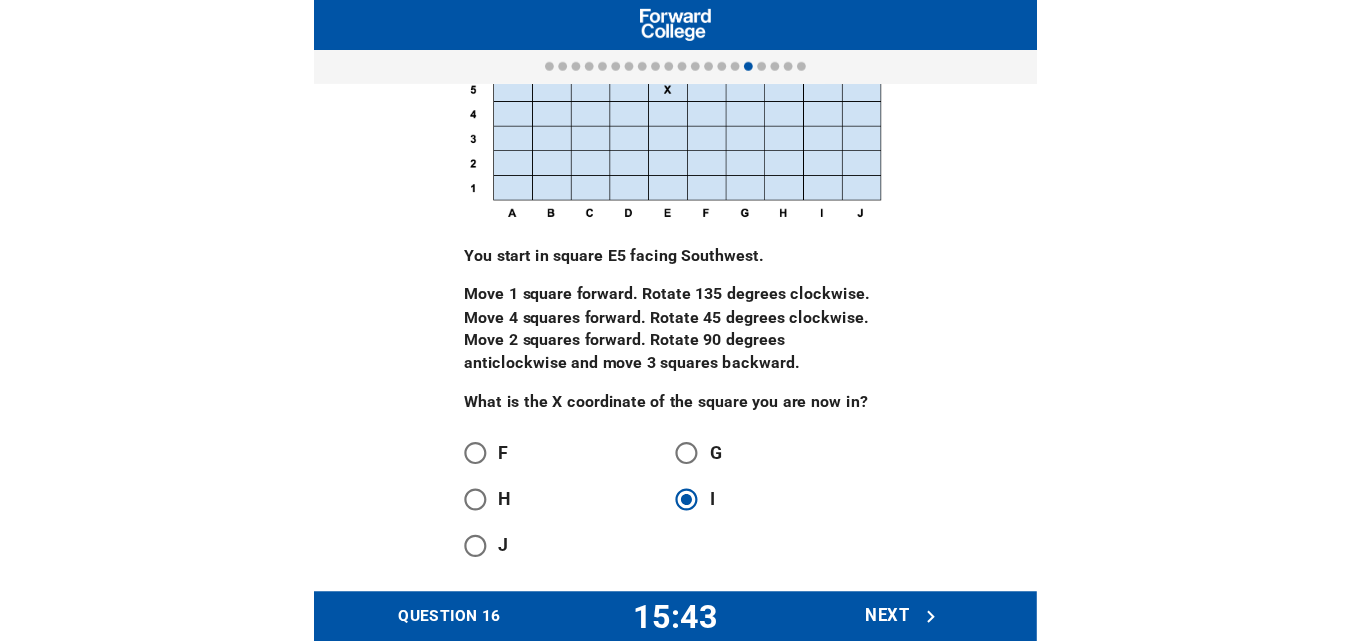 scroll, scrollTop: 0, scrollLeft: 0, axis: both 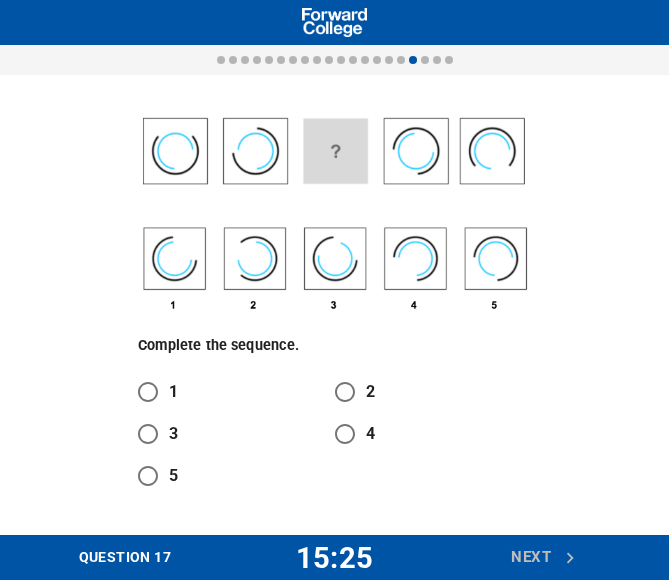 click at bounding box center [334, 215] 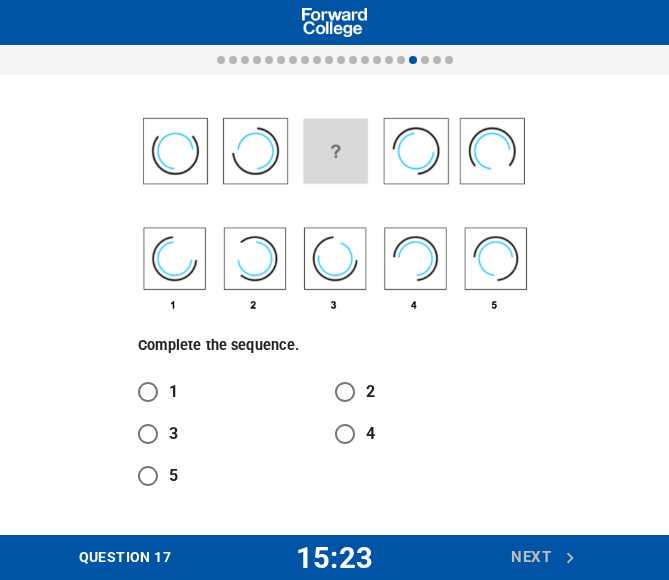 click on "2" at bounding box center (349, 392) 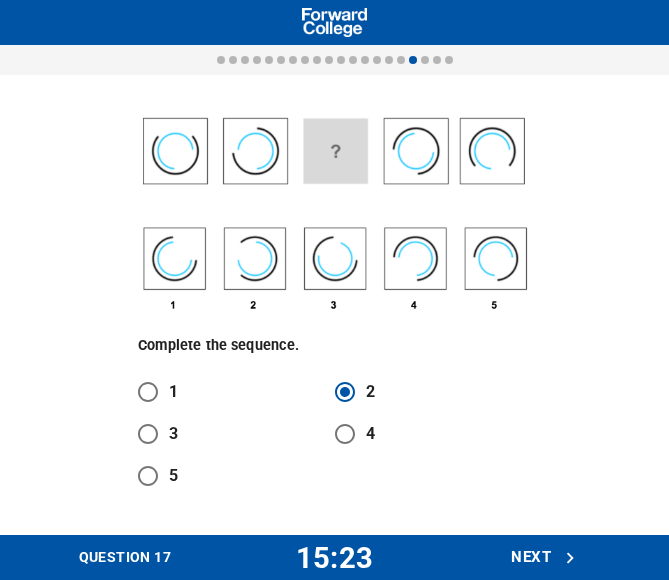 click on "Next" at bounding box center [544, 557] 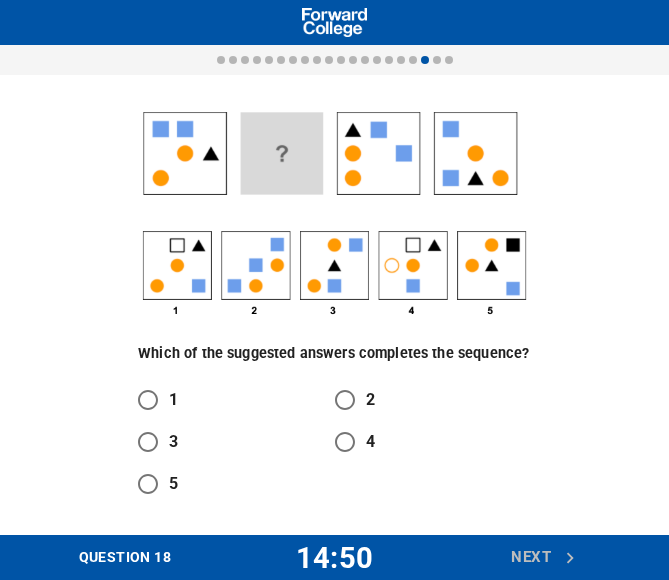 click on "3" at bounding box center (148, 442) 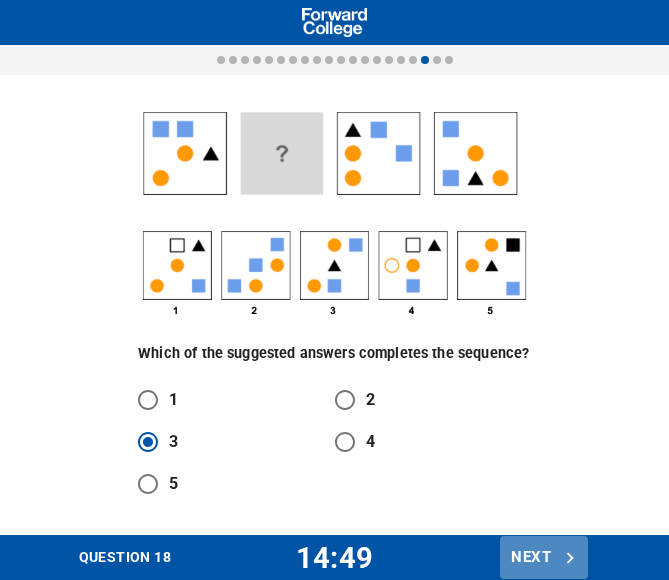 click 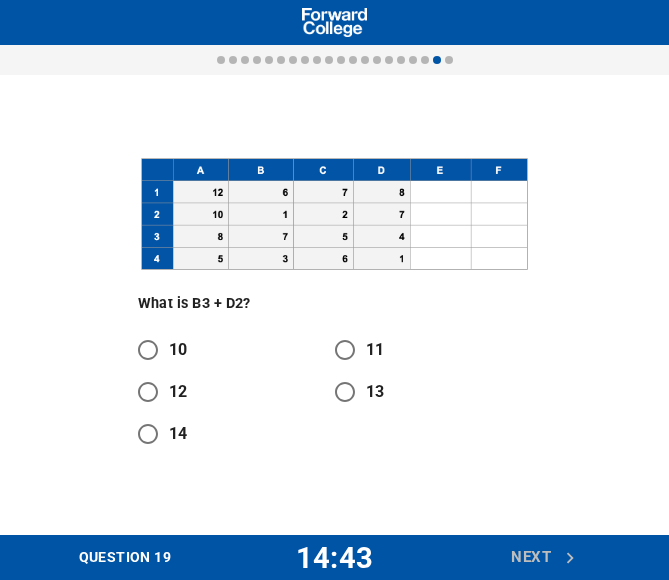 click on "14" at bounding box center (148, 434) 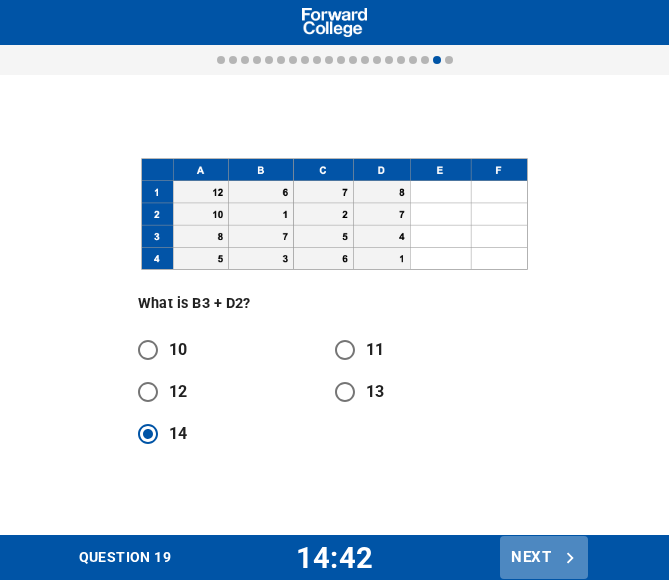click on "Next" at bounding box center (544, 557) 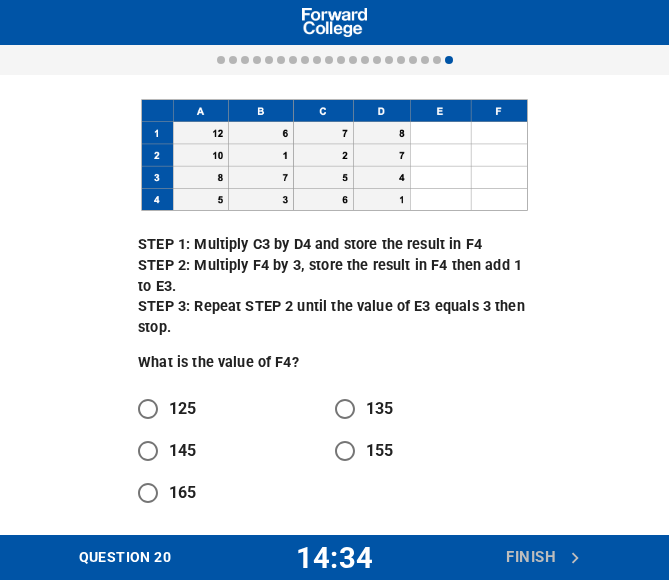 click at bounding box center [334, 156] 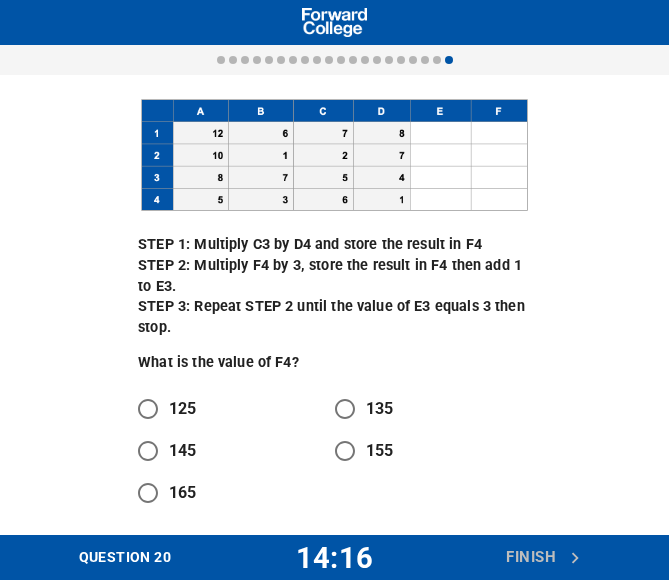 click on "135" at bounding box center (345, 409) 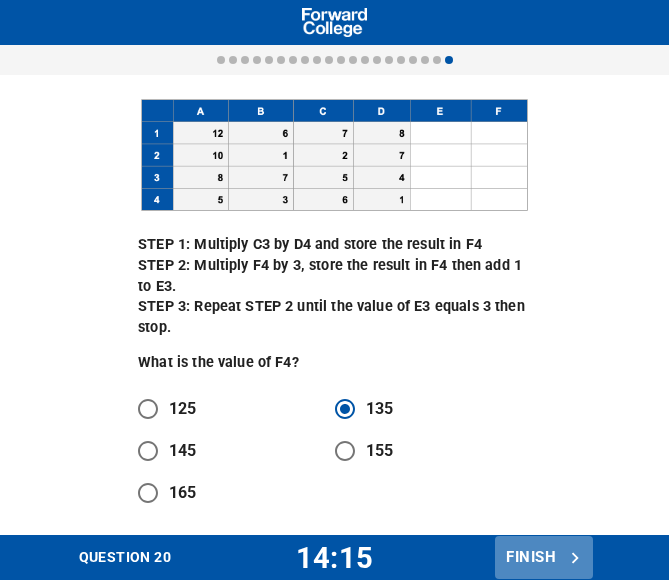 click on "Finish" at bounding box center [544, 557] 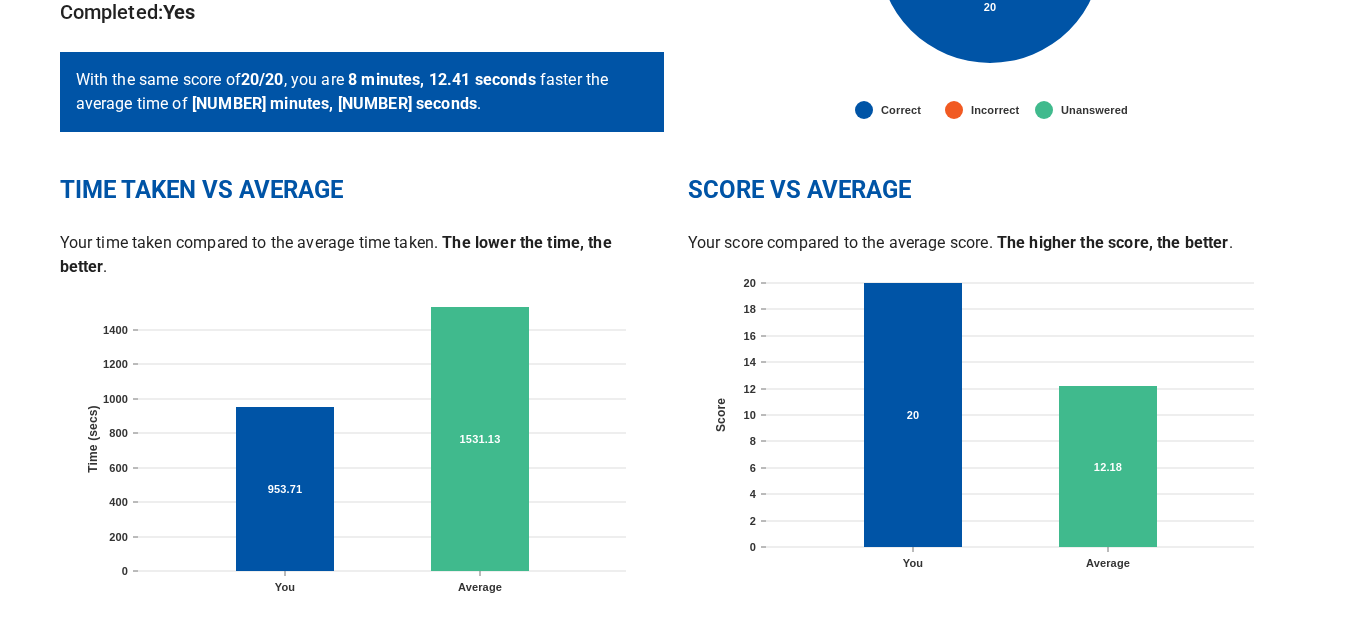scroll, scrollTop: 0, scrollLeft: 0, axis: both 